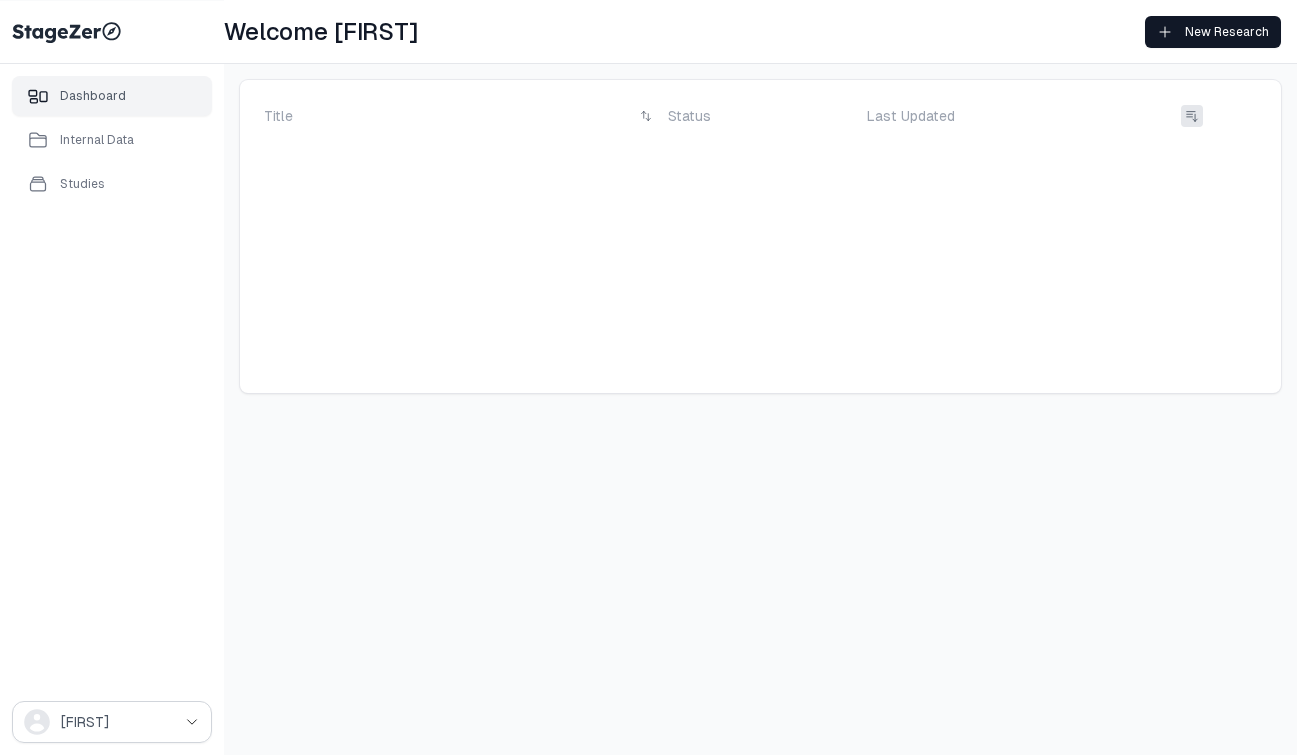 scroll, scrollTop: 0, scrollLeft: 0, axis: both 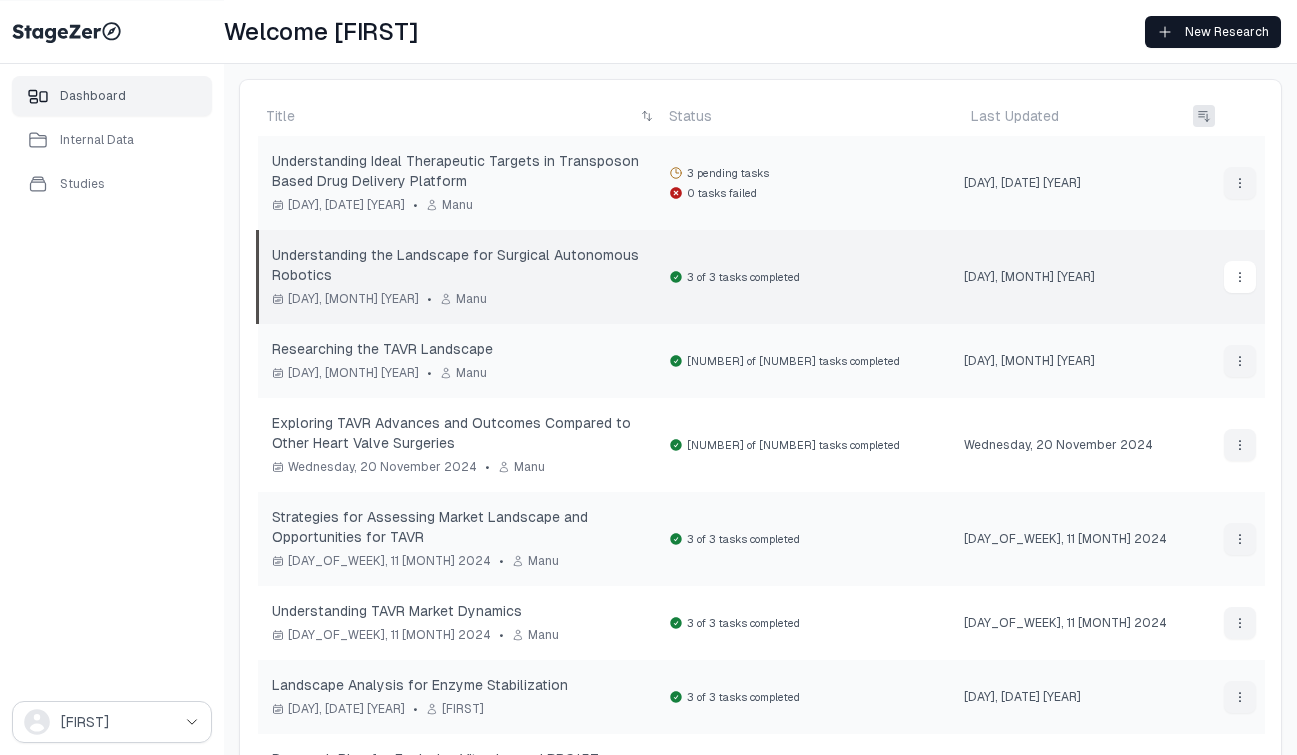 click on "Understanding the Landscape for Surgical Autonomous Robotics" at bounding box center [460, 265] 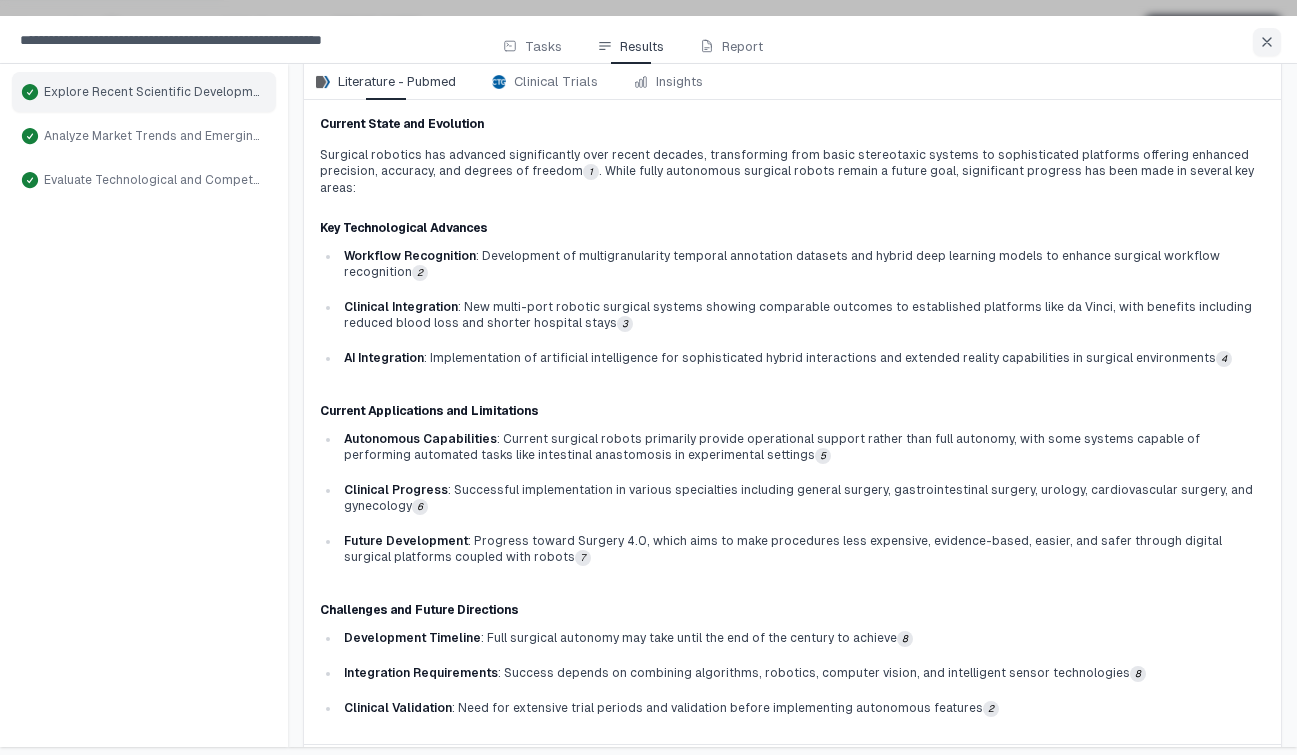 scroll, scrollTop: 0, scrollLeft: 0, axis: both 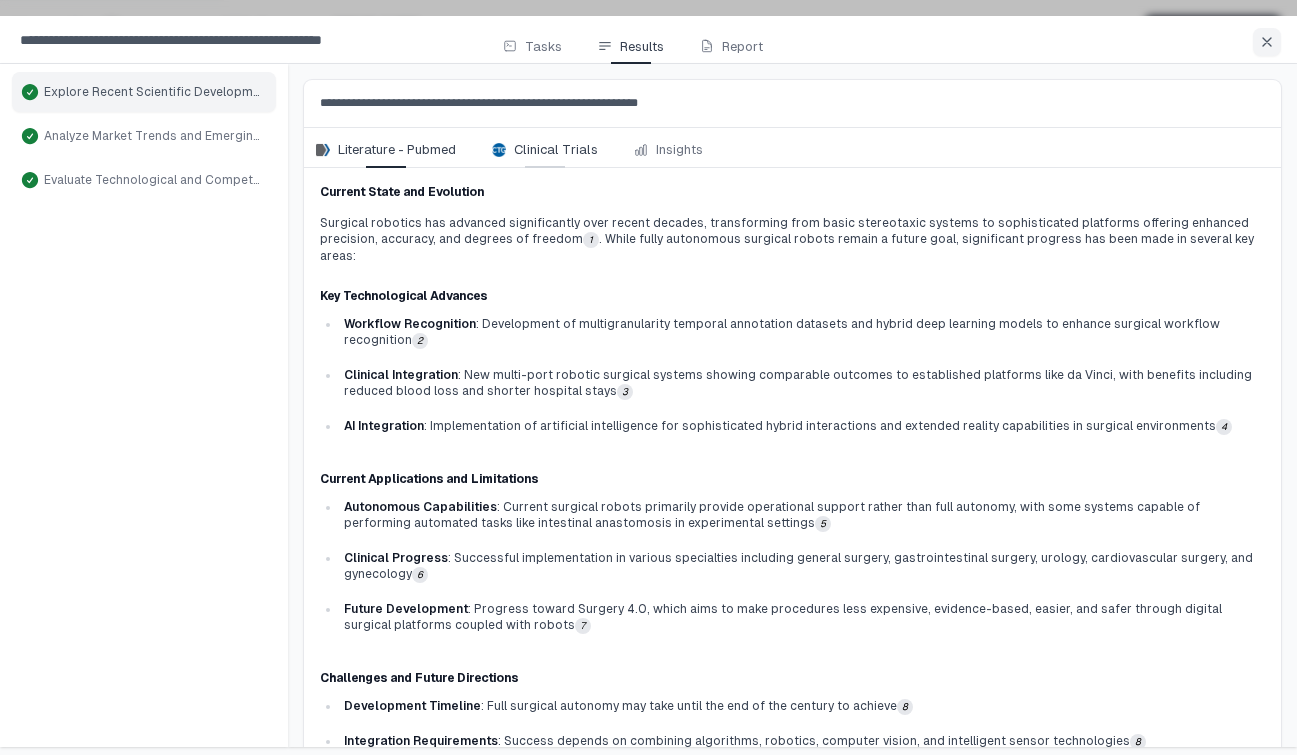 click on "Clinical Trials" at bounding box center (556, 150) 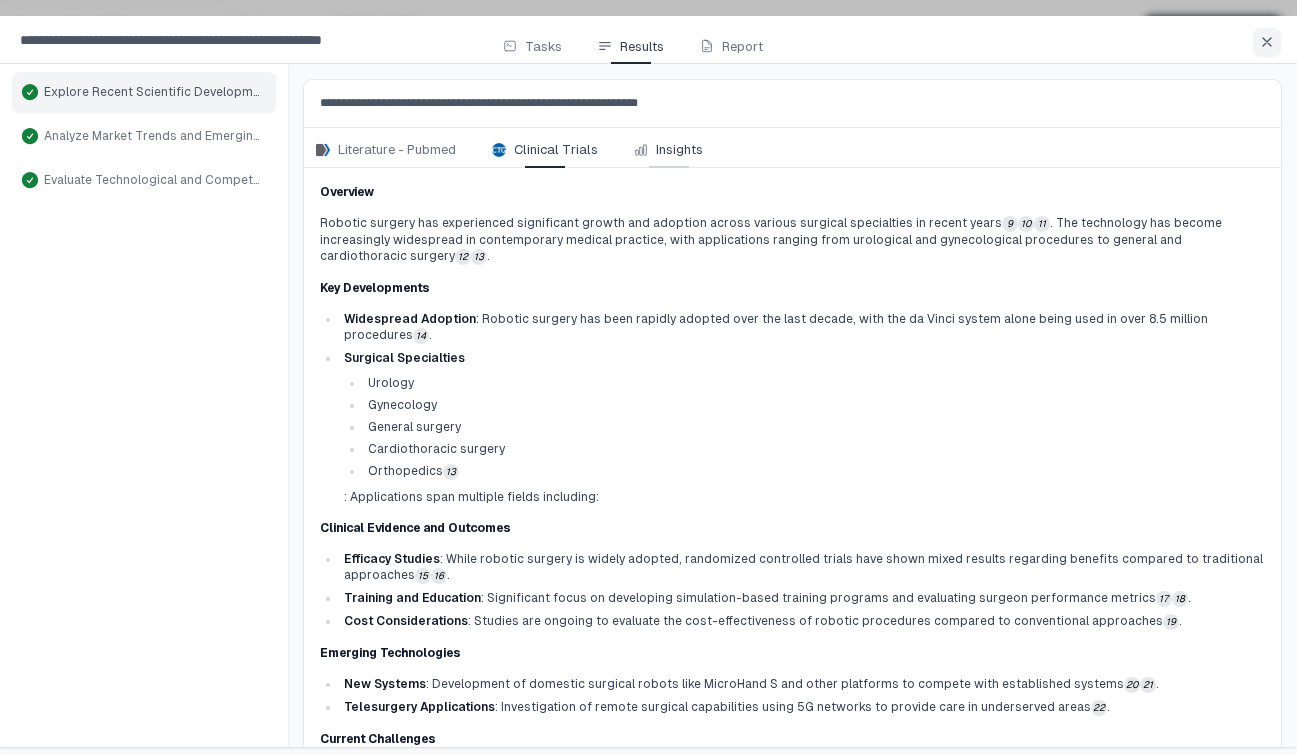 click on "Insights" at bounding box center [668, 154] 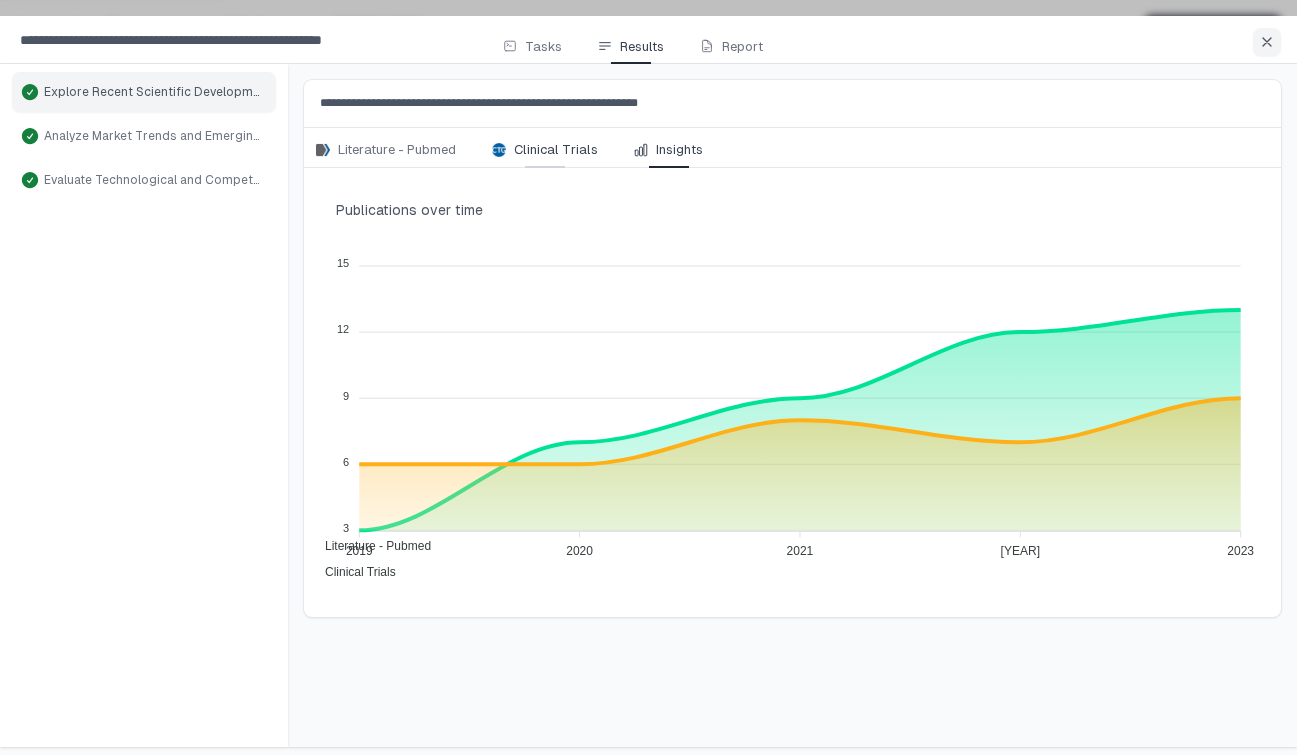 click on "Clinical Trials" at bounding box center [545, 154] 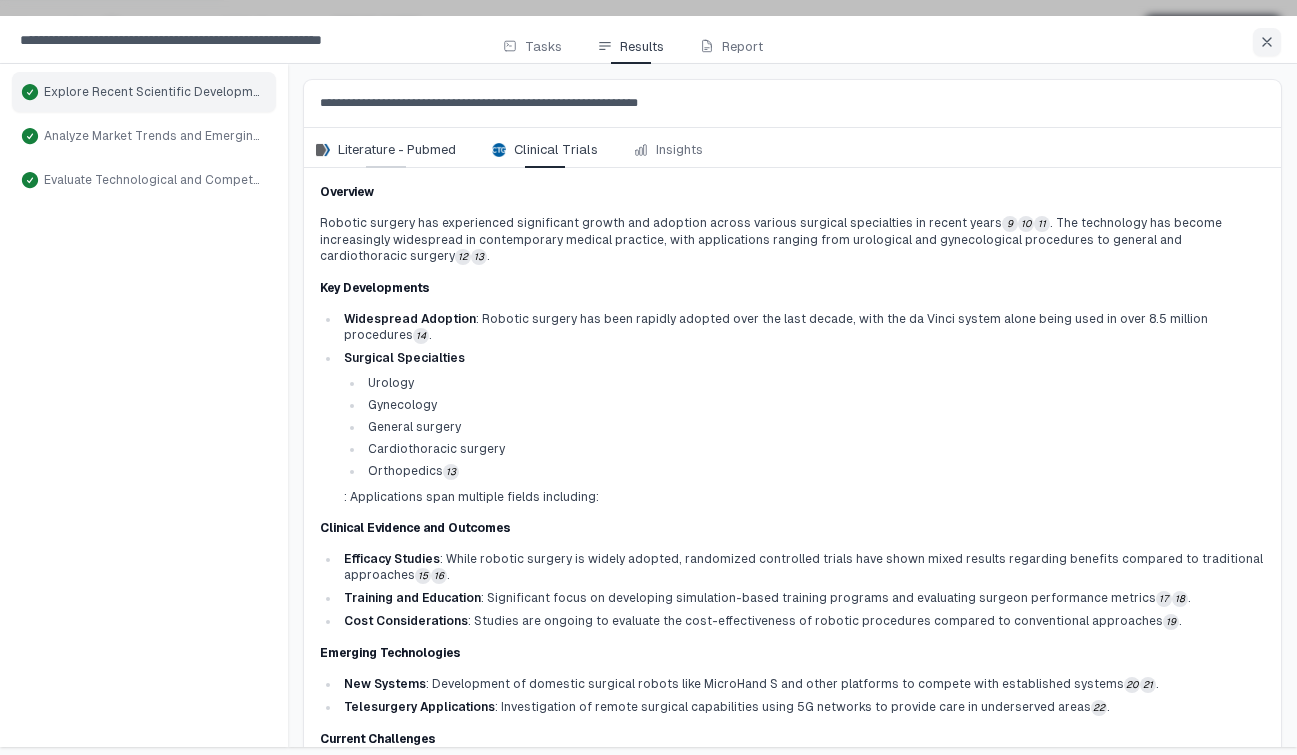 click on "Literature - Pubmed" at bounding box center (386, 154) 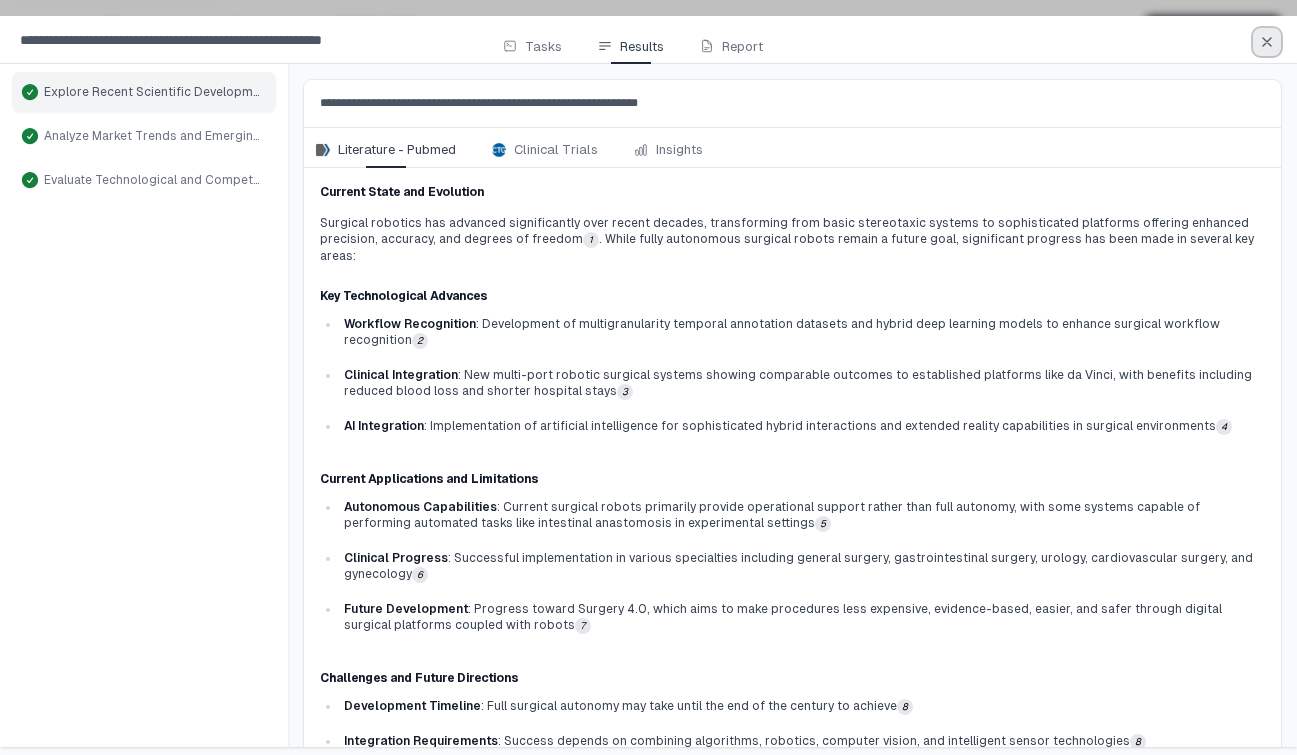 click 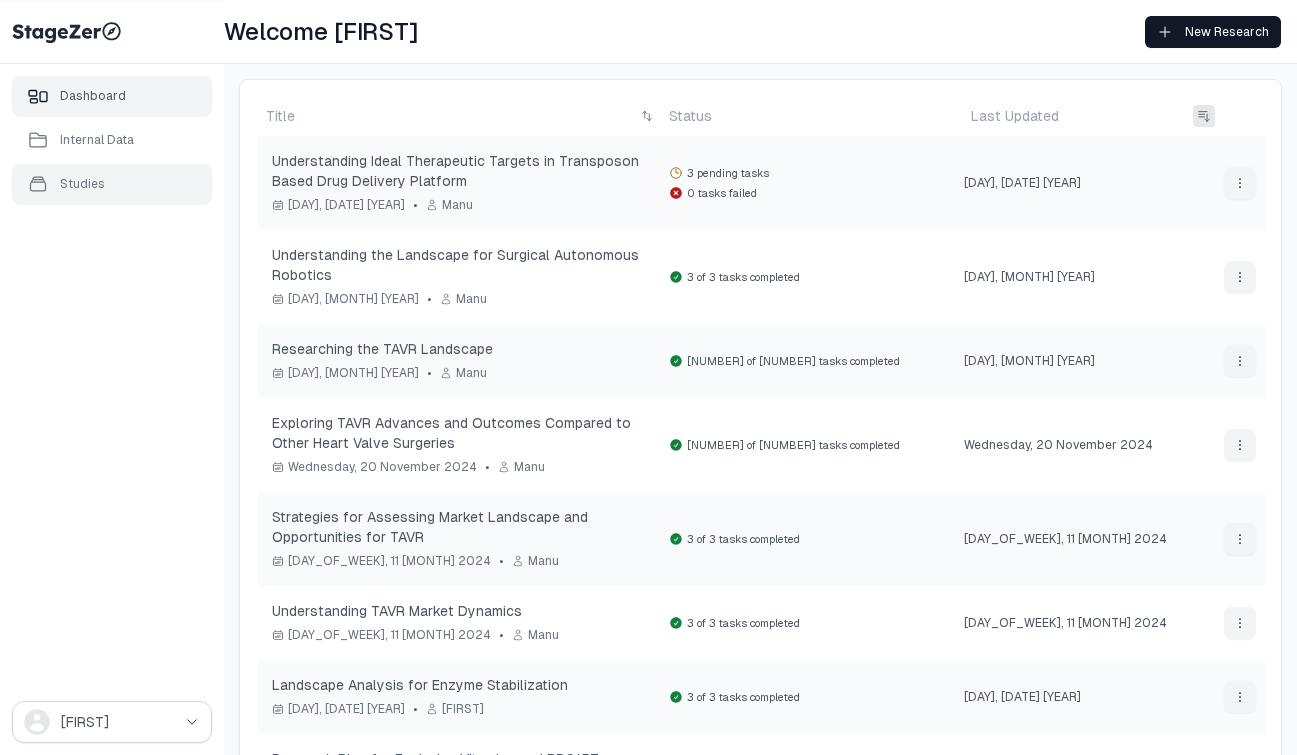click on "Studies" 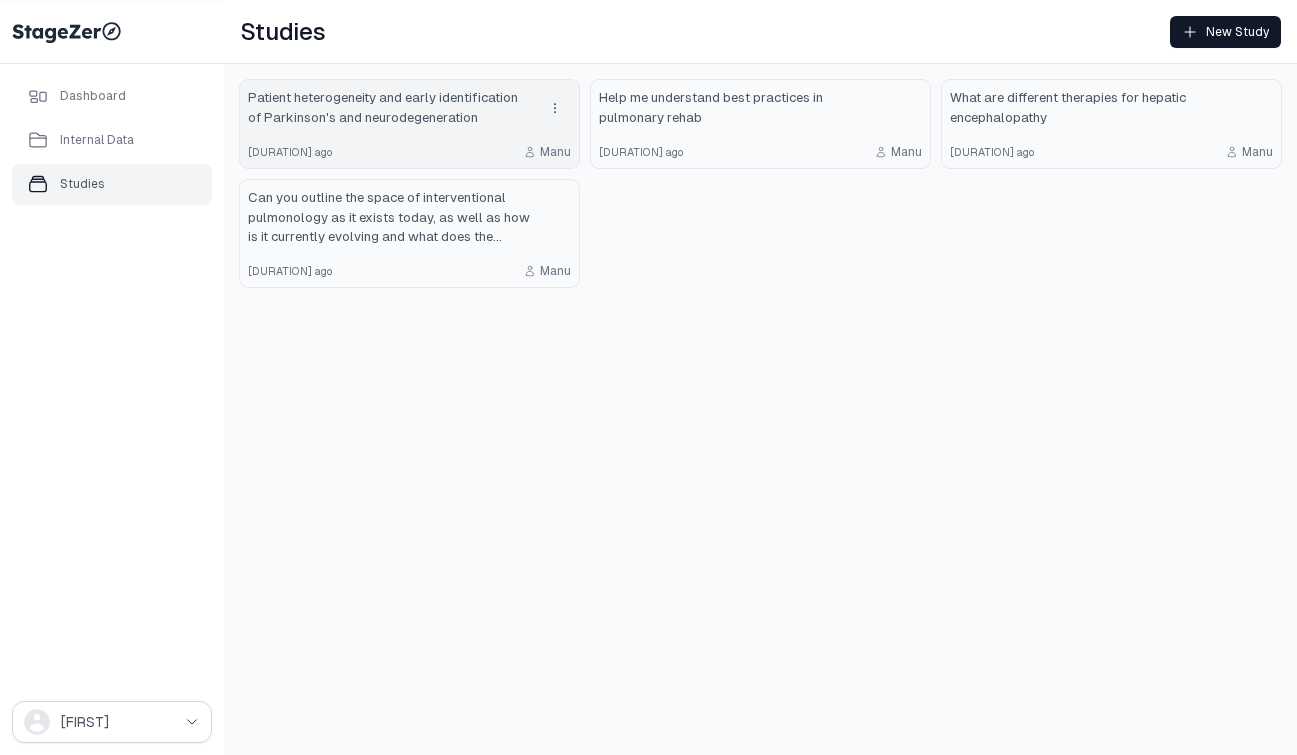 click on "Patient heterogeneity and early identification of Parkinson's and neurodegeneration" at bounding box center [389, 108] 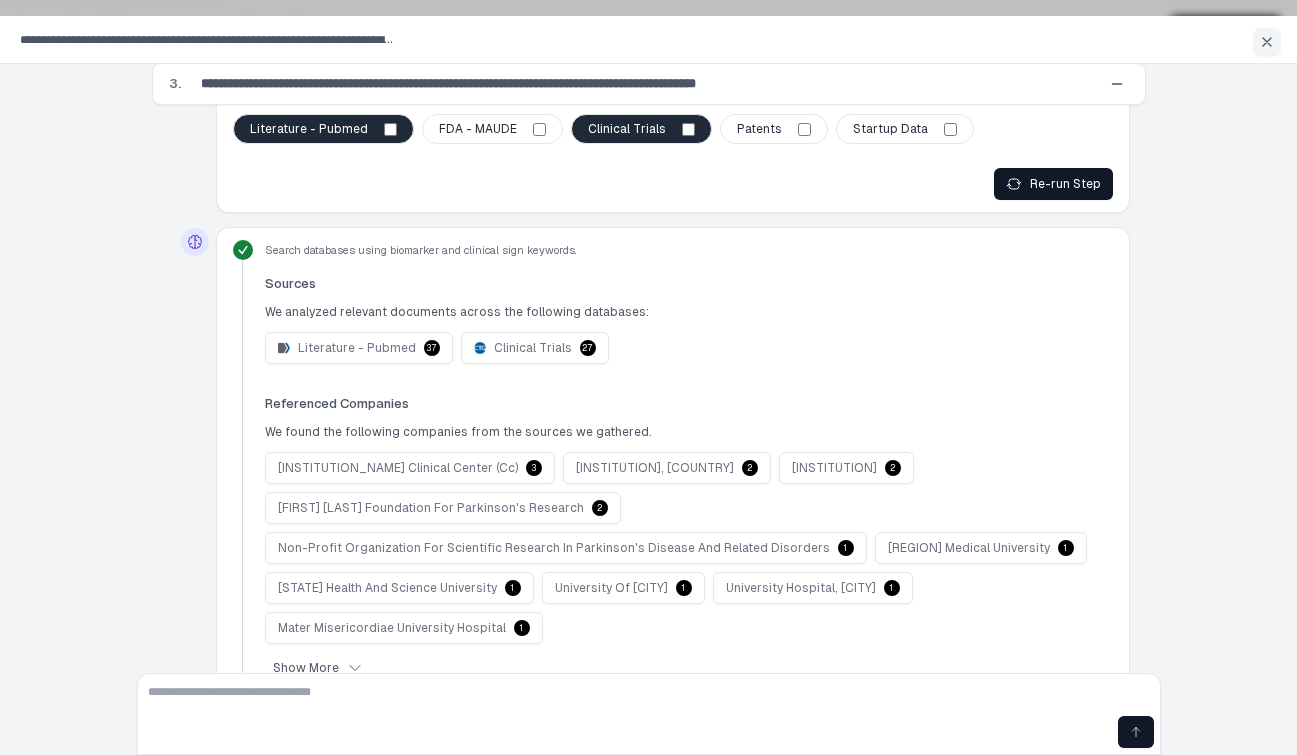 scroll, scrollTop: 0, scrollLeft: 0, axis: both 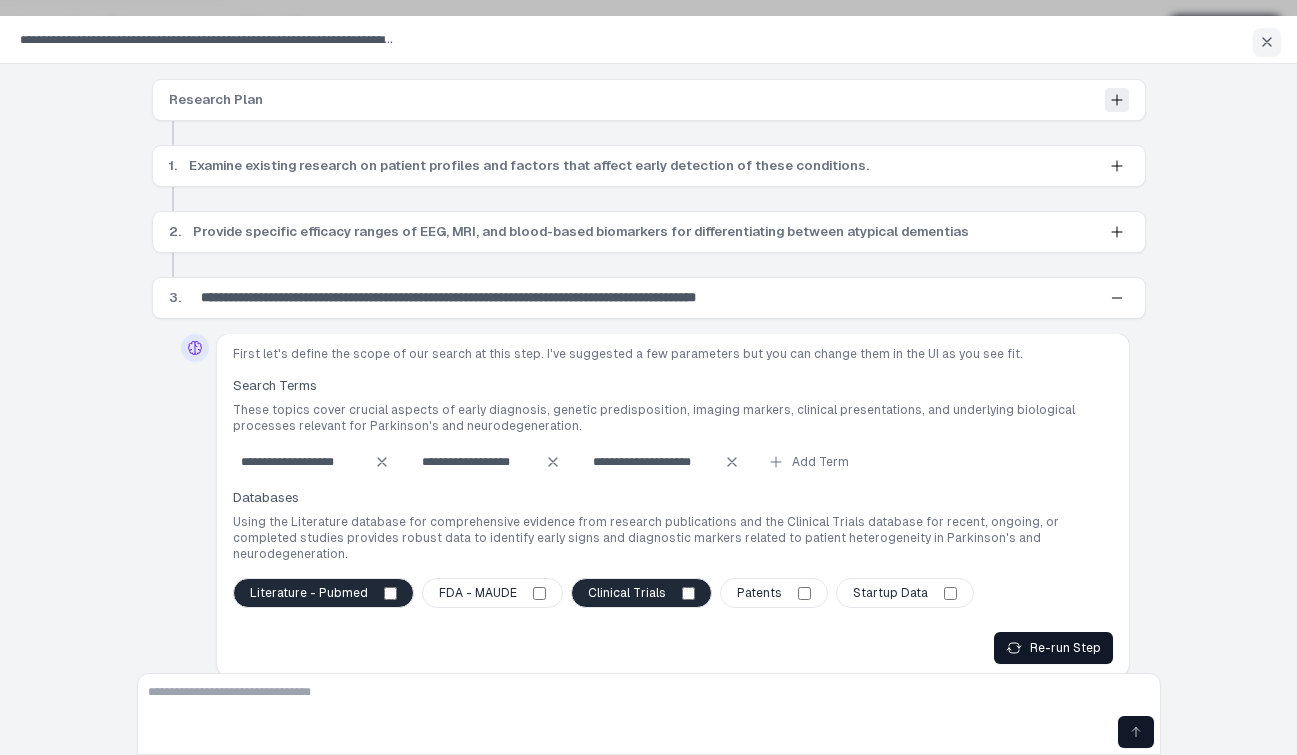 click 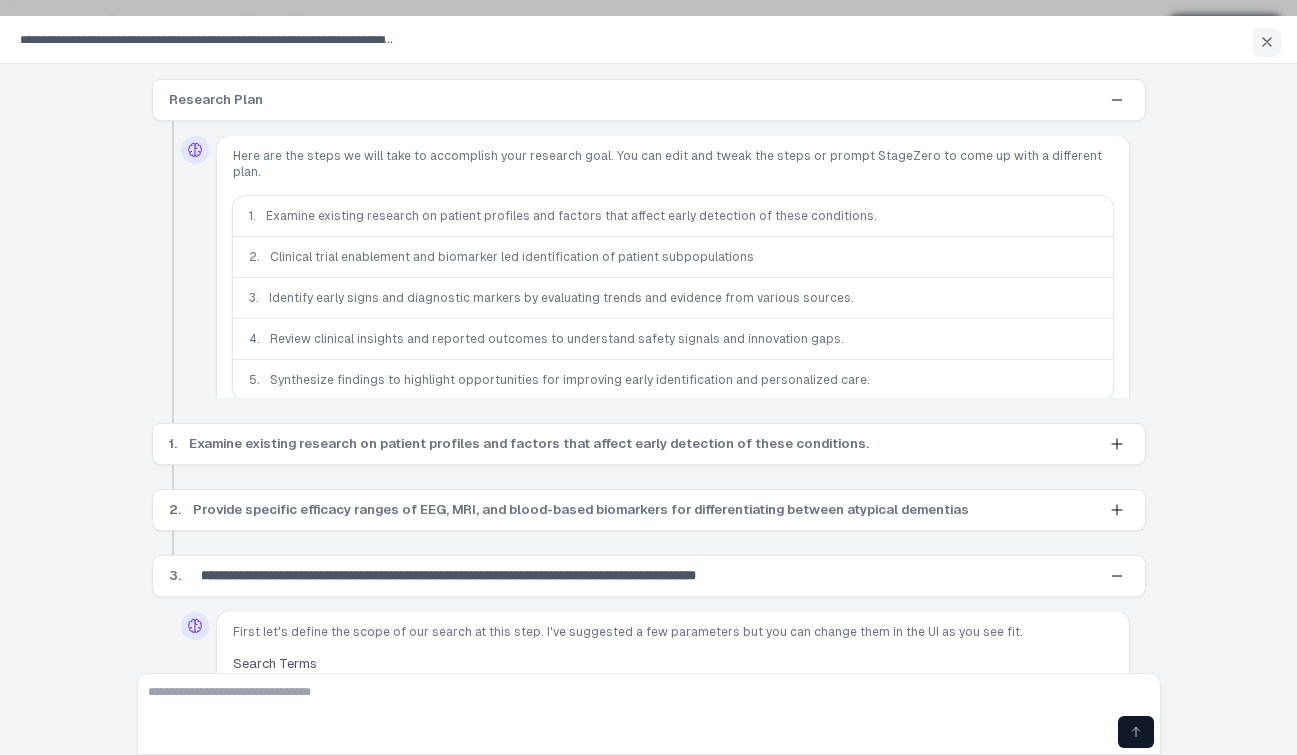 click on "Examine existing research on patient profiles and factors that affect early detection of these conditions." at bounding box center (571, 216) 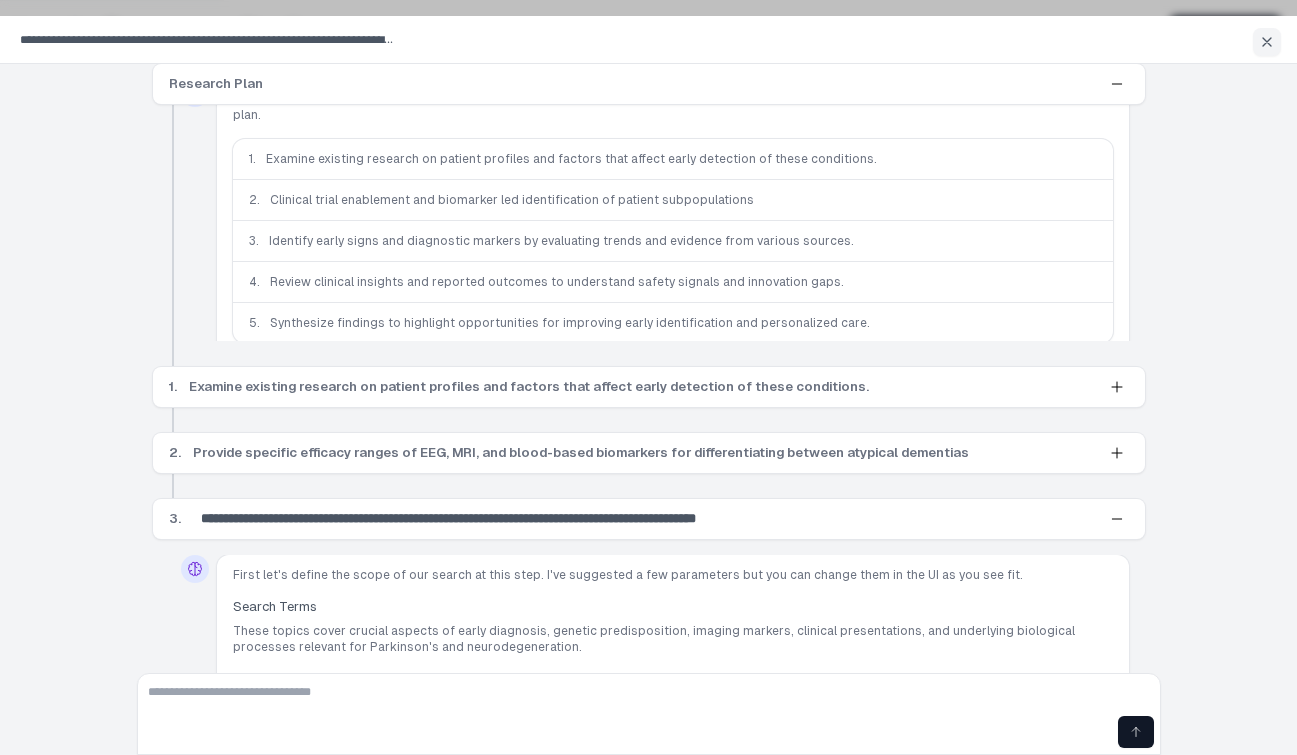 scroll, scrollTop: 0, scrollLeft: 0, axis: both 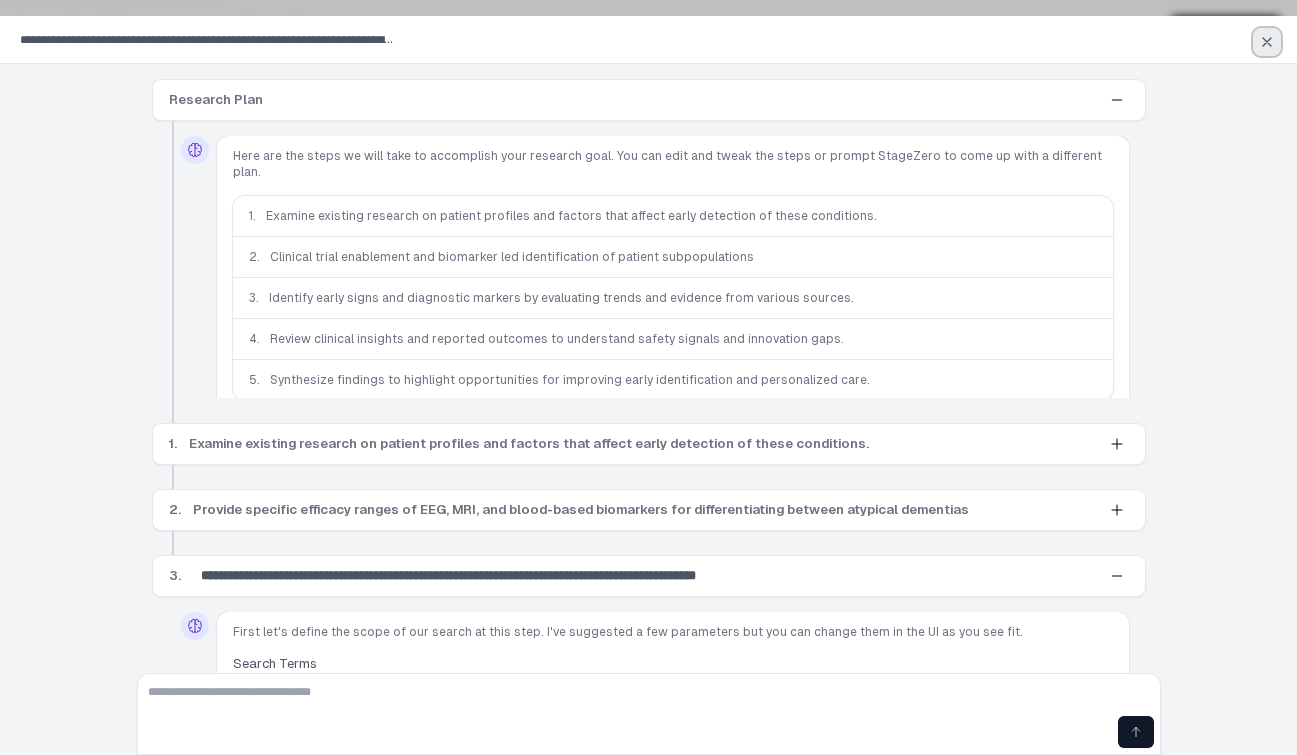 click 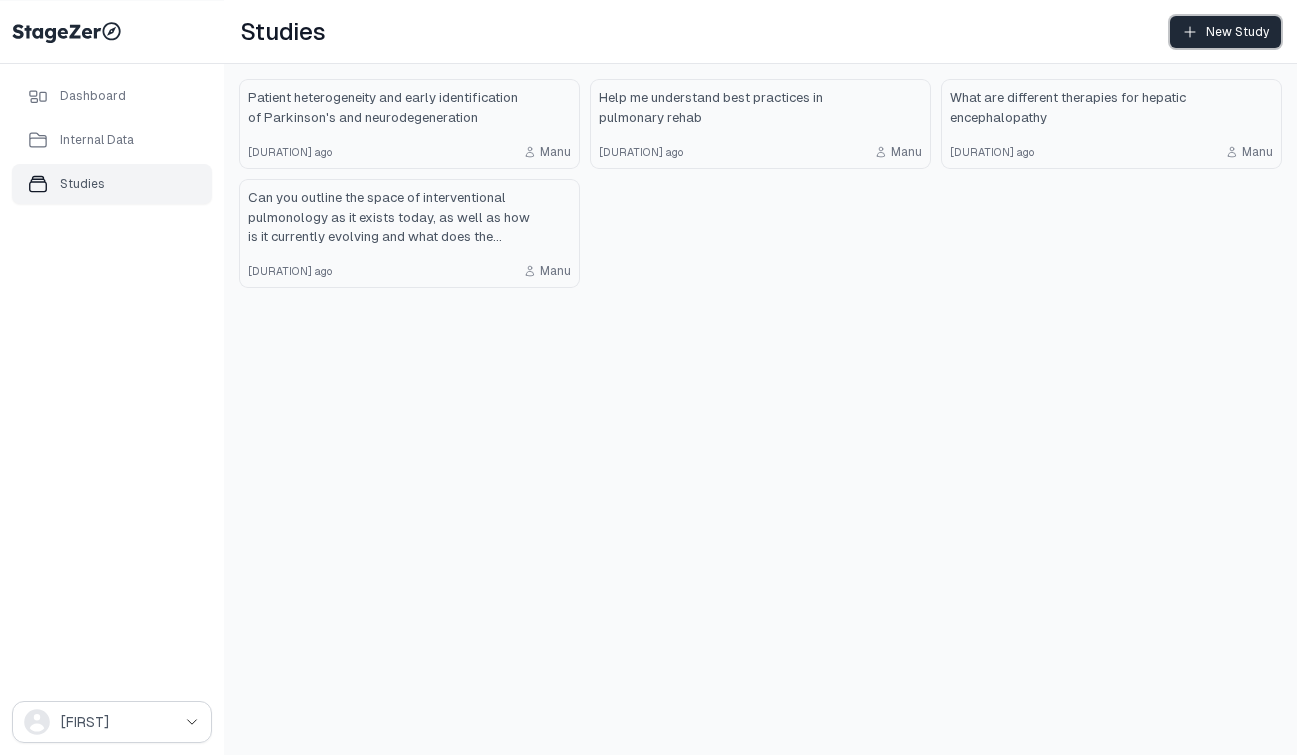 click on "New Study" 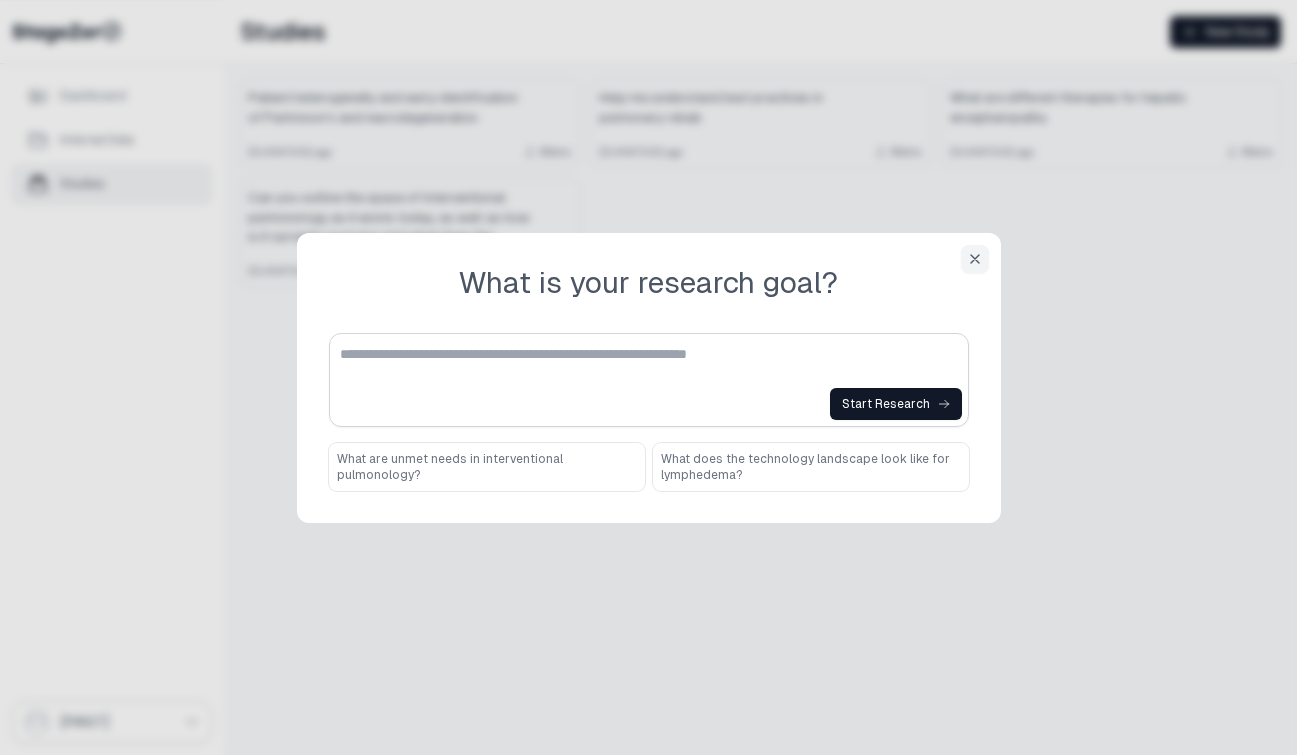 type 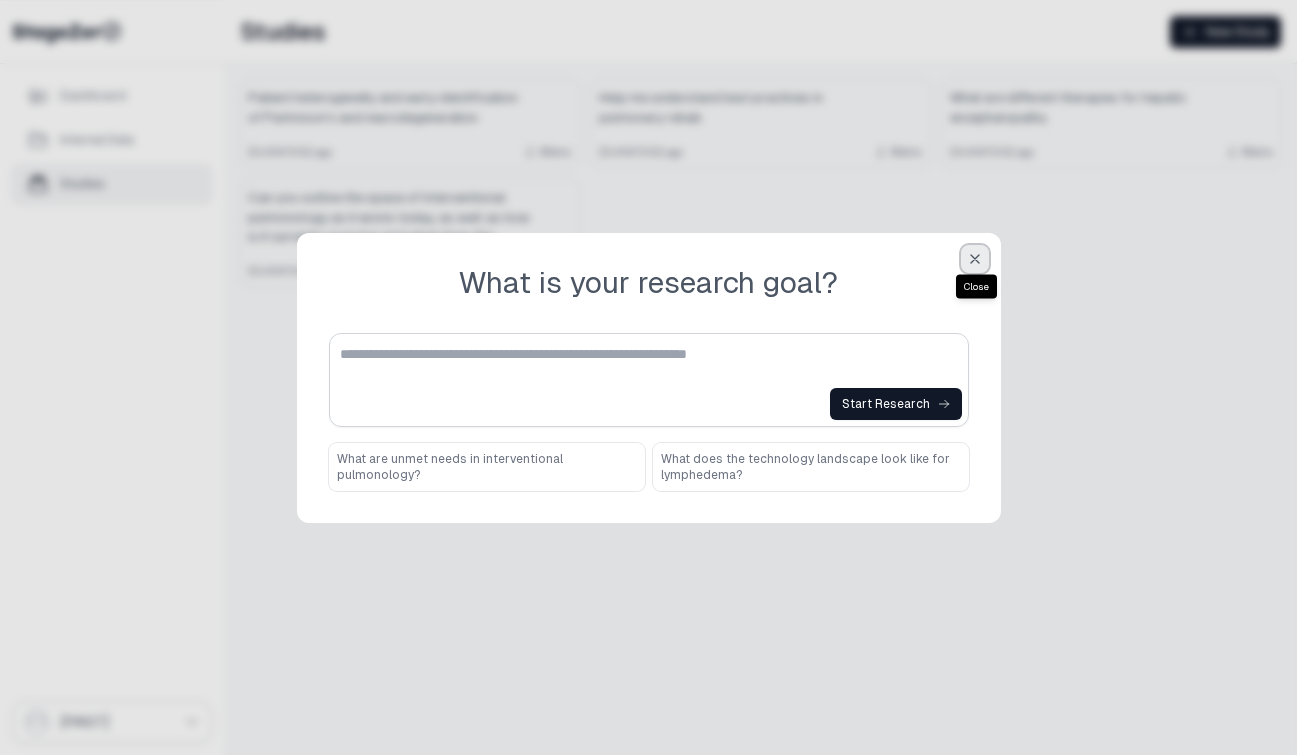 click 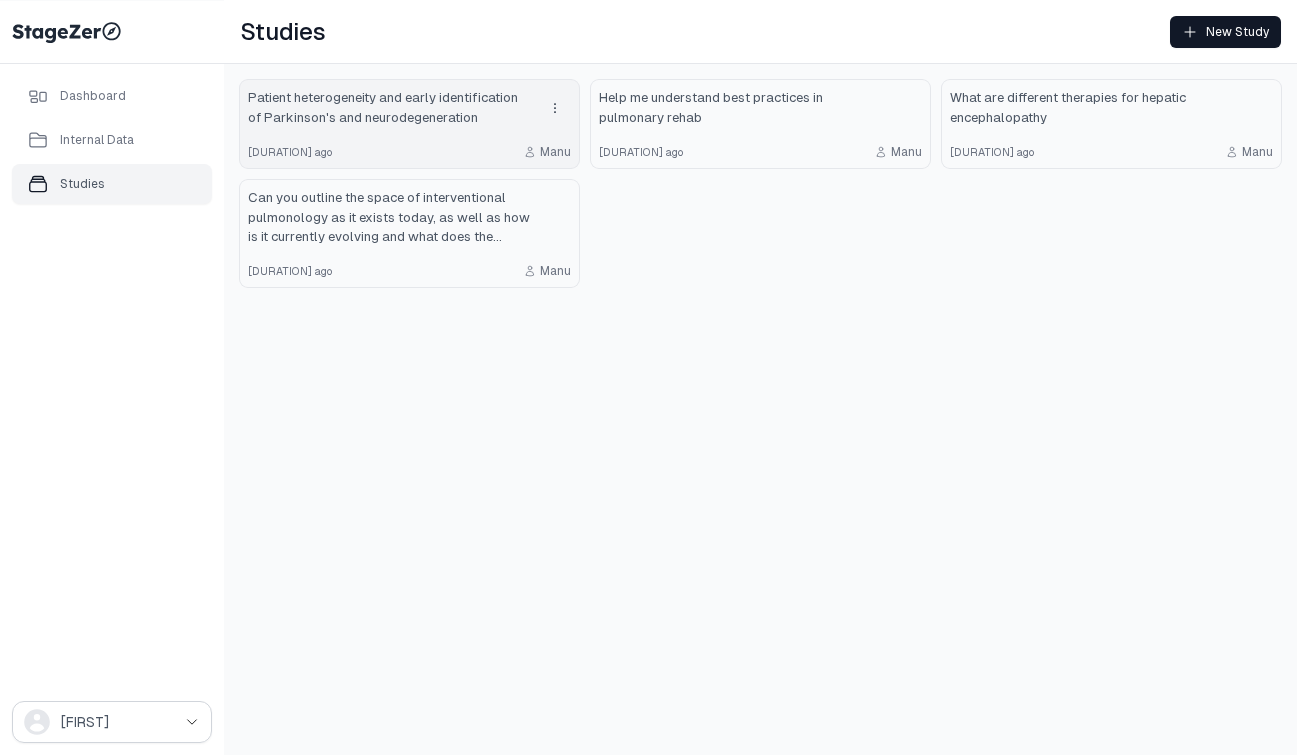 click on "5 months ago [NAME]" at bounding box center [409, 152] 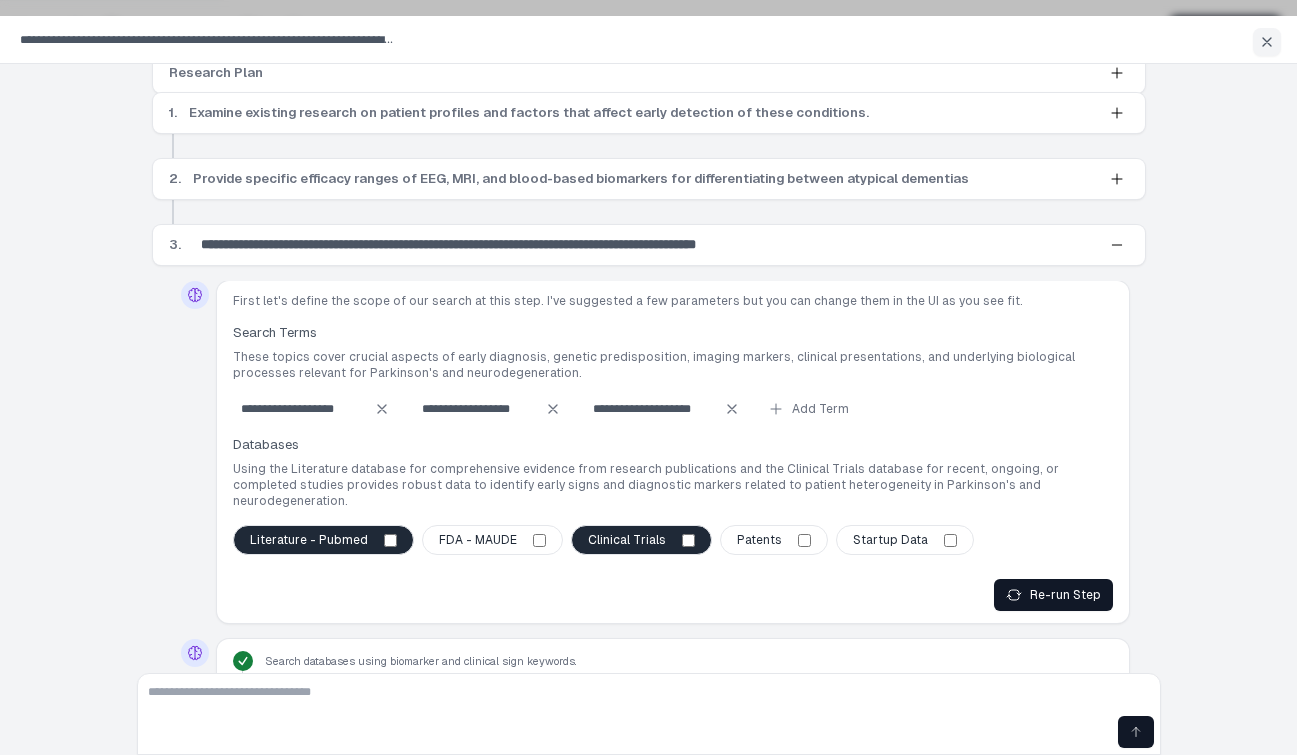 scroll, scrollTop: 0, scrollLeft: 0, axis: both 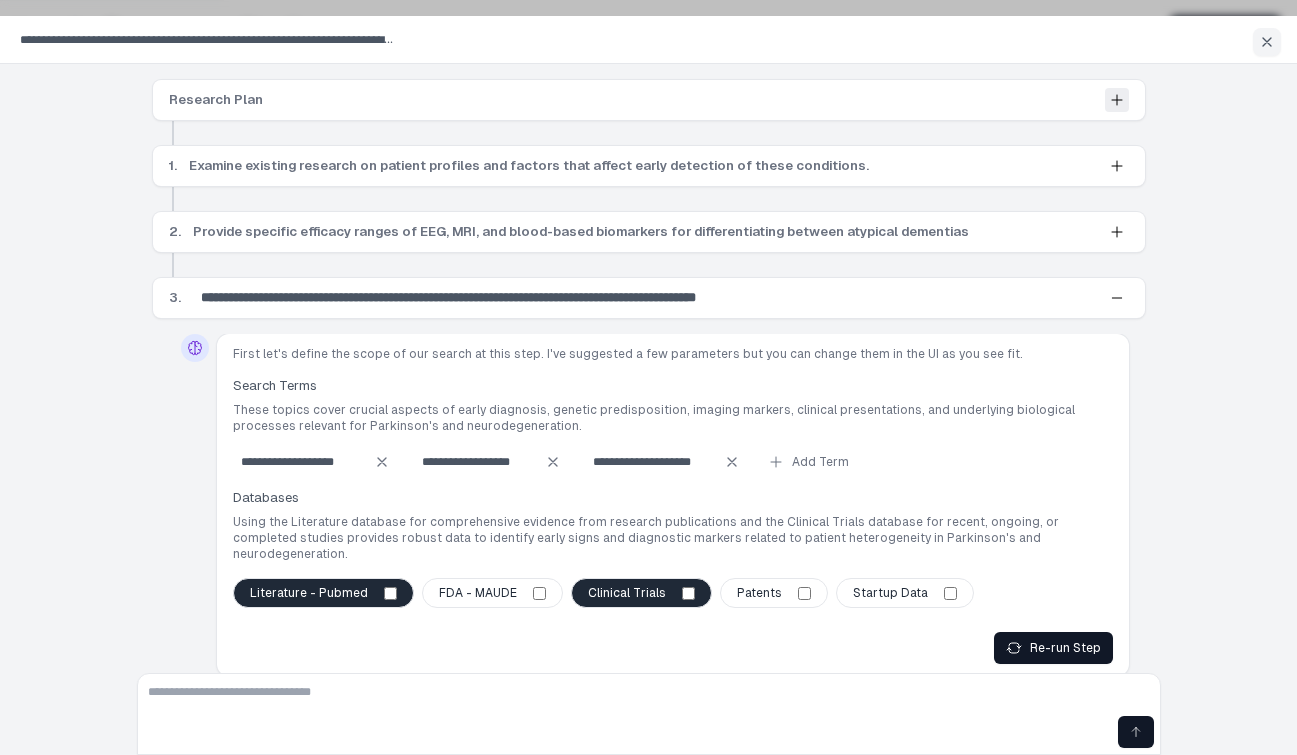 click 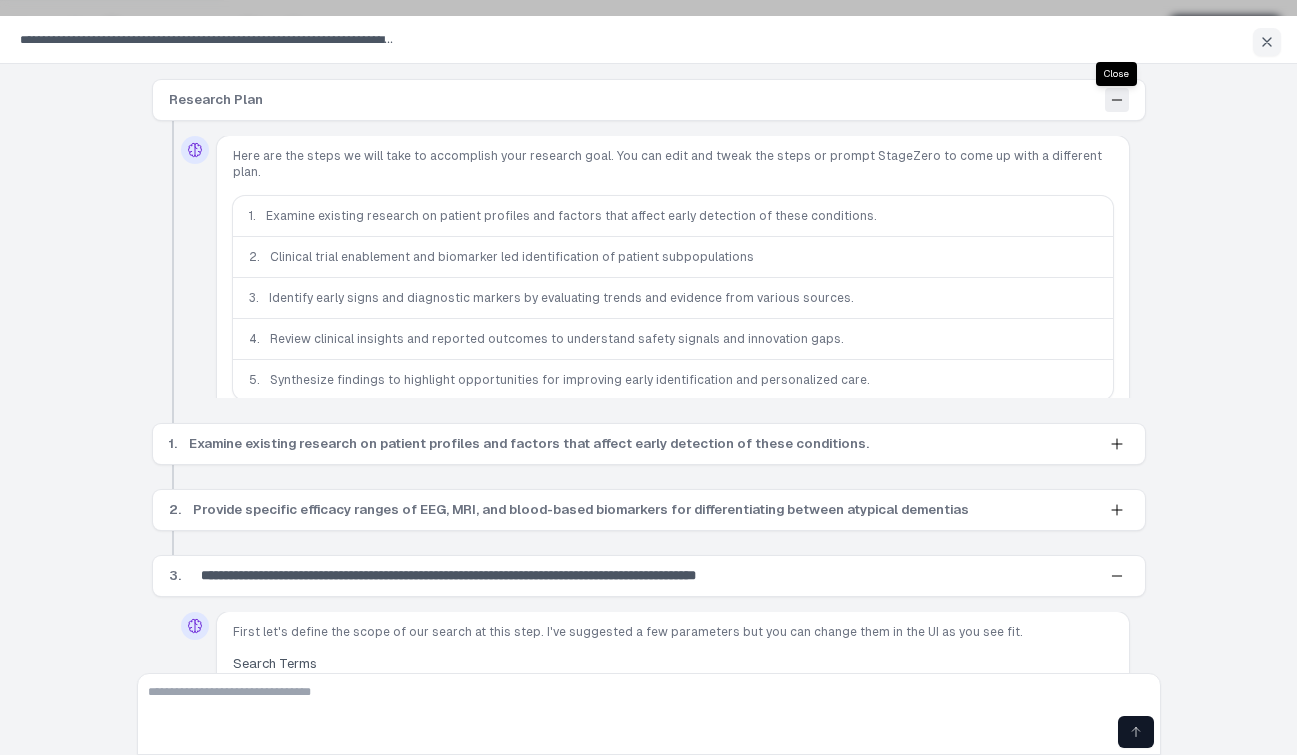 type 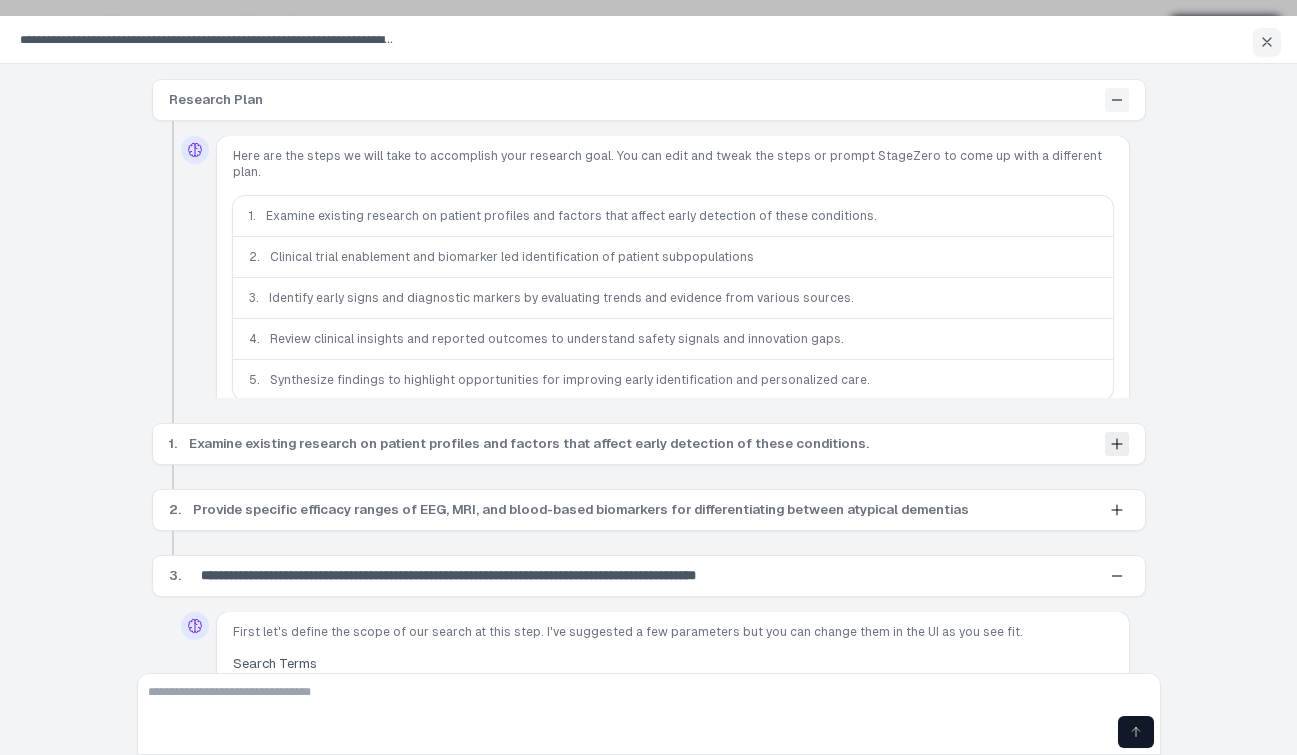 click 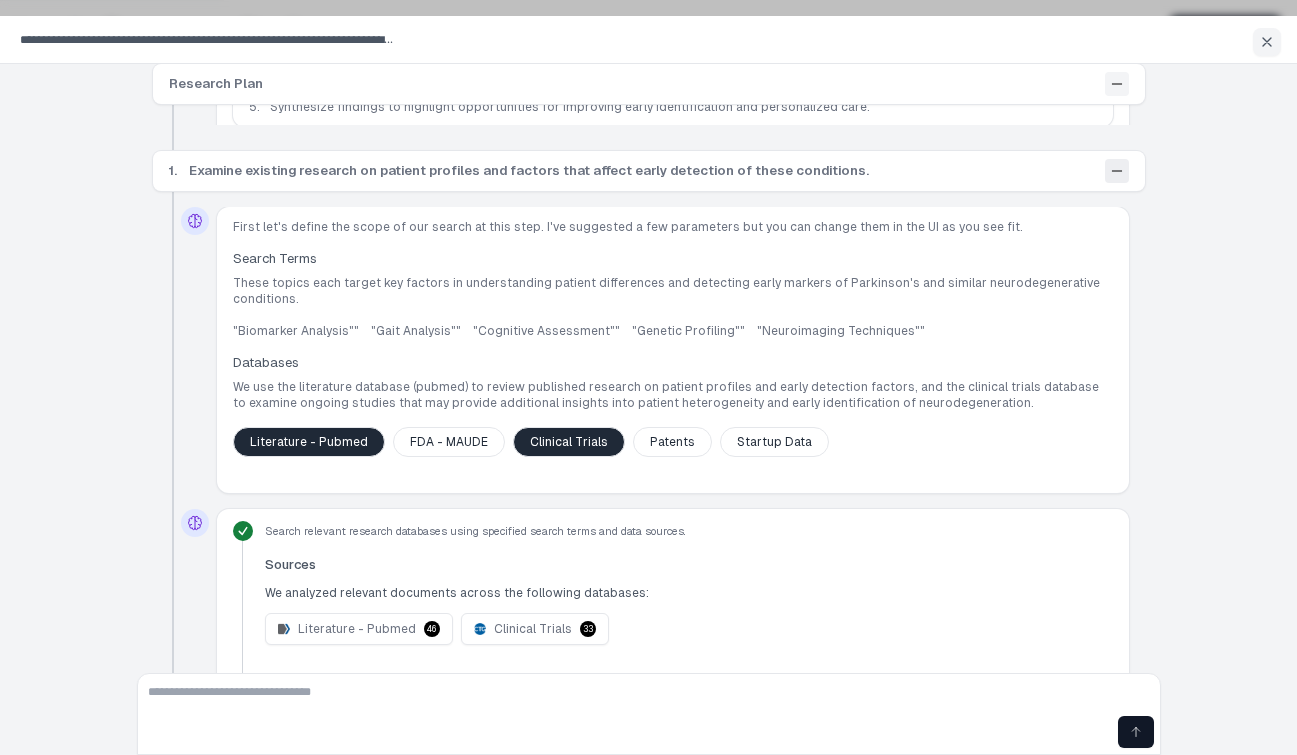 scroll, scrollTop: 269, scrollLeft: 0, axis: vertical 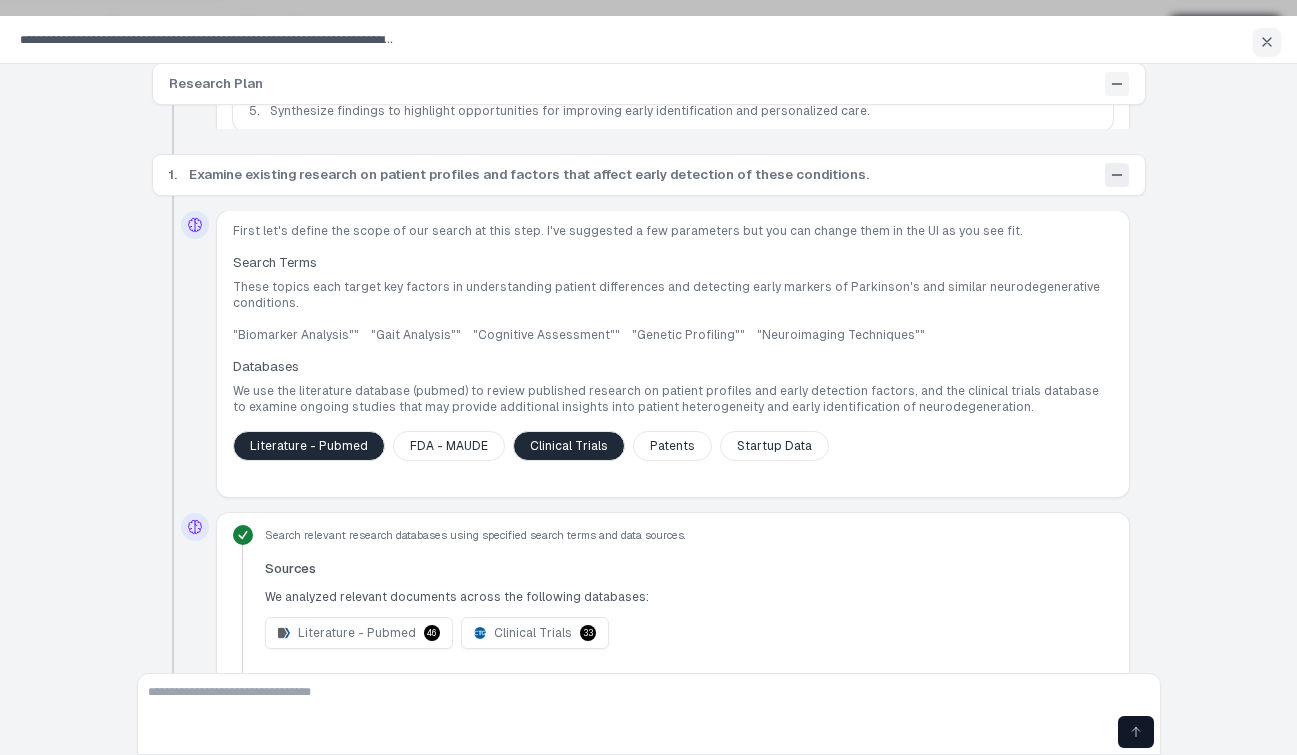 type 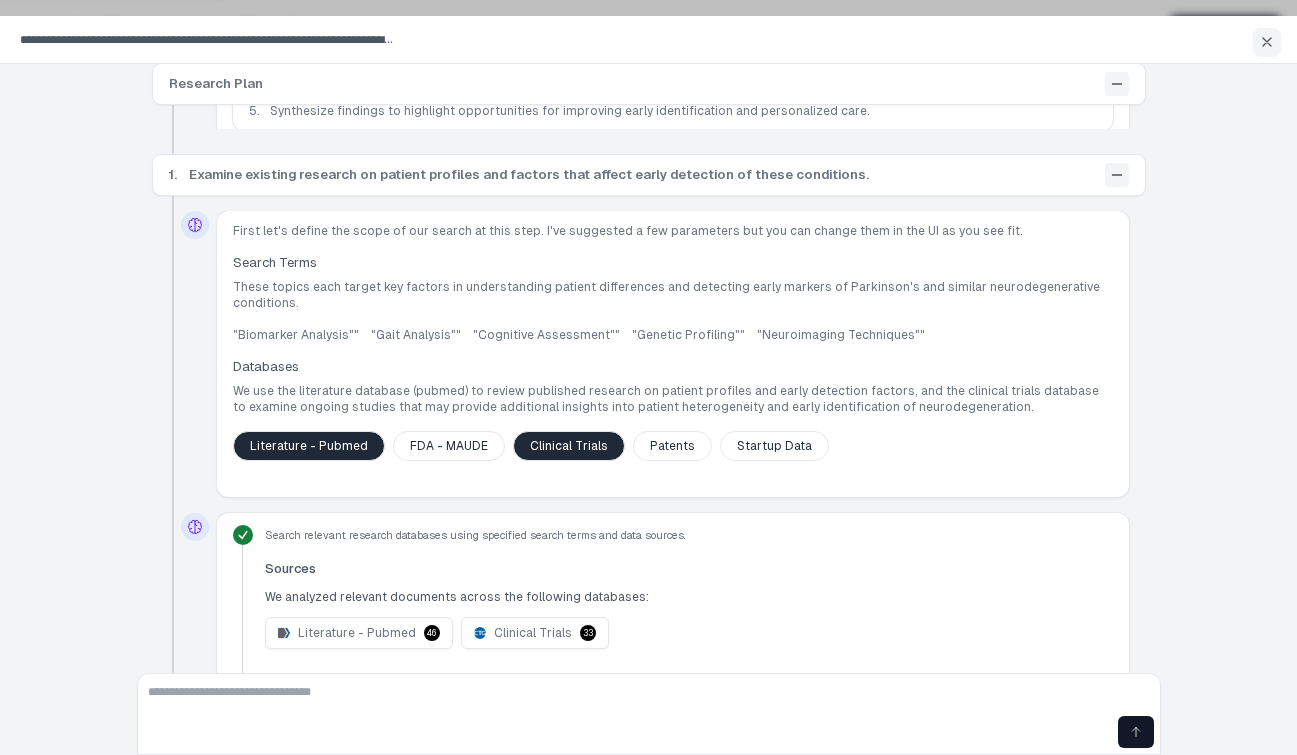 click on "Databases We use the literature database (pubmed) to review published research on patient profiles and early detection factors, and the clinical trials database to examine ongoing studies that may provide additional insights into patient heterogeneity and early identification of neurodegeneration. Literature - Pubmed FDA - MAUDE Clinical Trials Patents Startup Data" 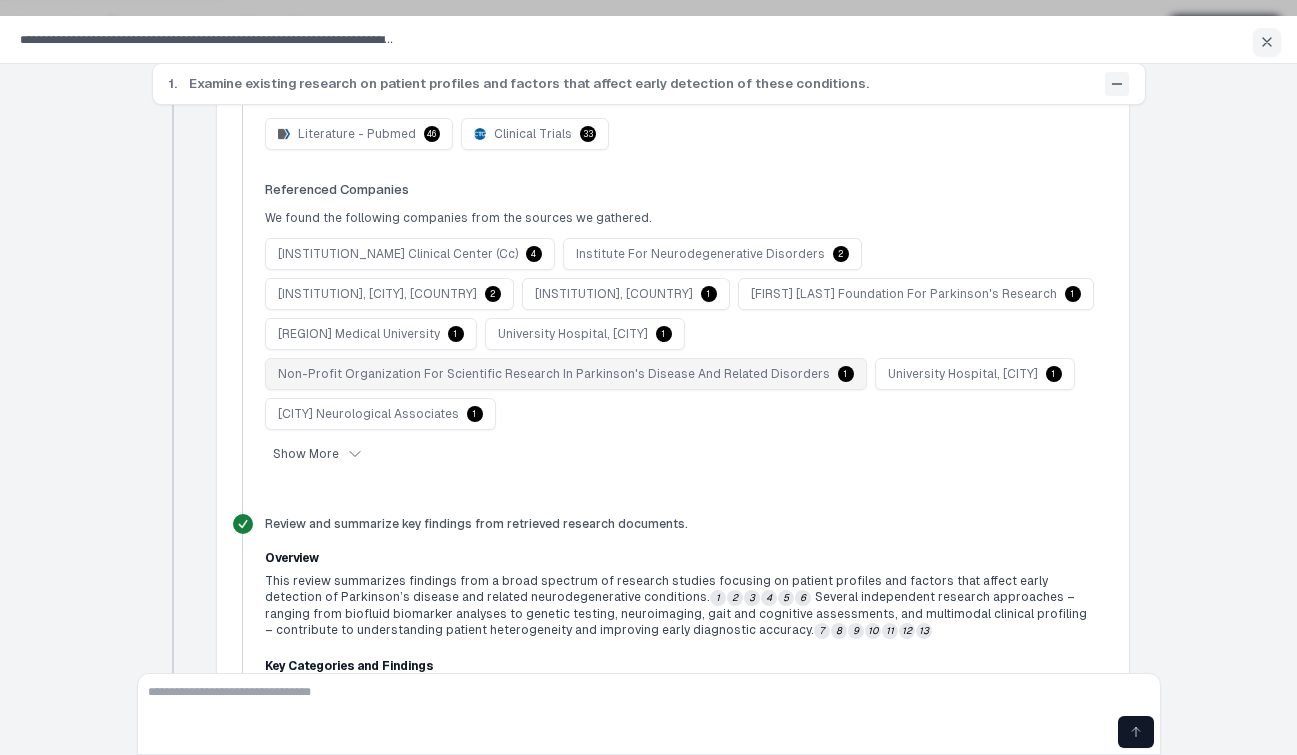 scroll, scrollTop: 669, scrollLeft: 0, axis: vertical 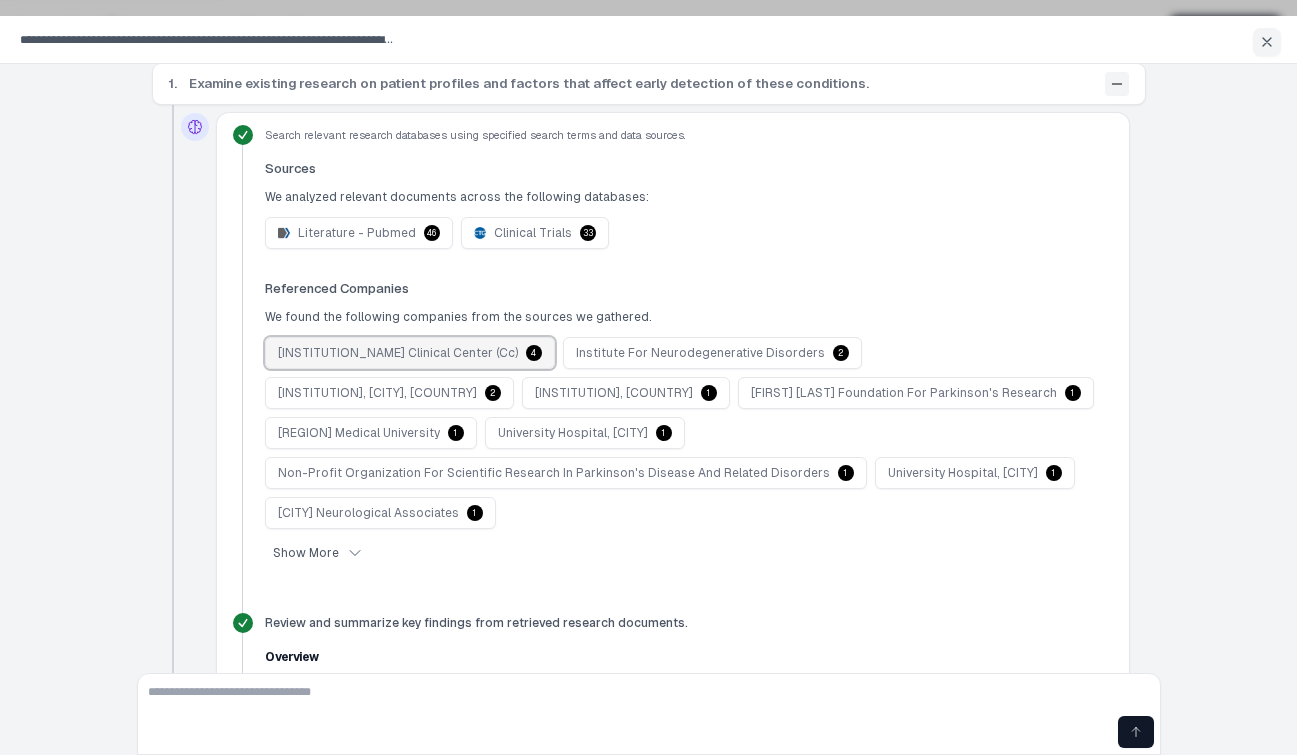 click on "[INSTITUTION_NAME] clinical center (cc)" 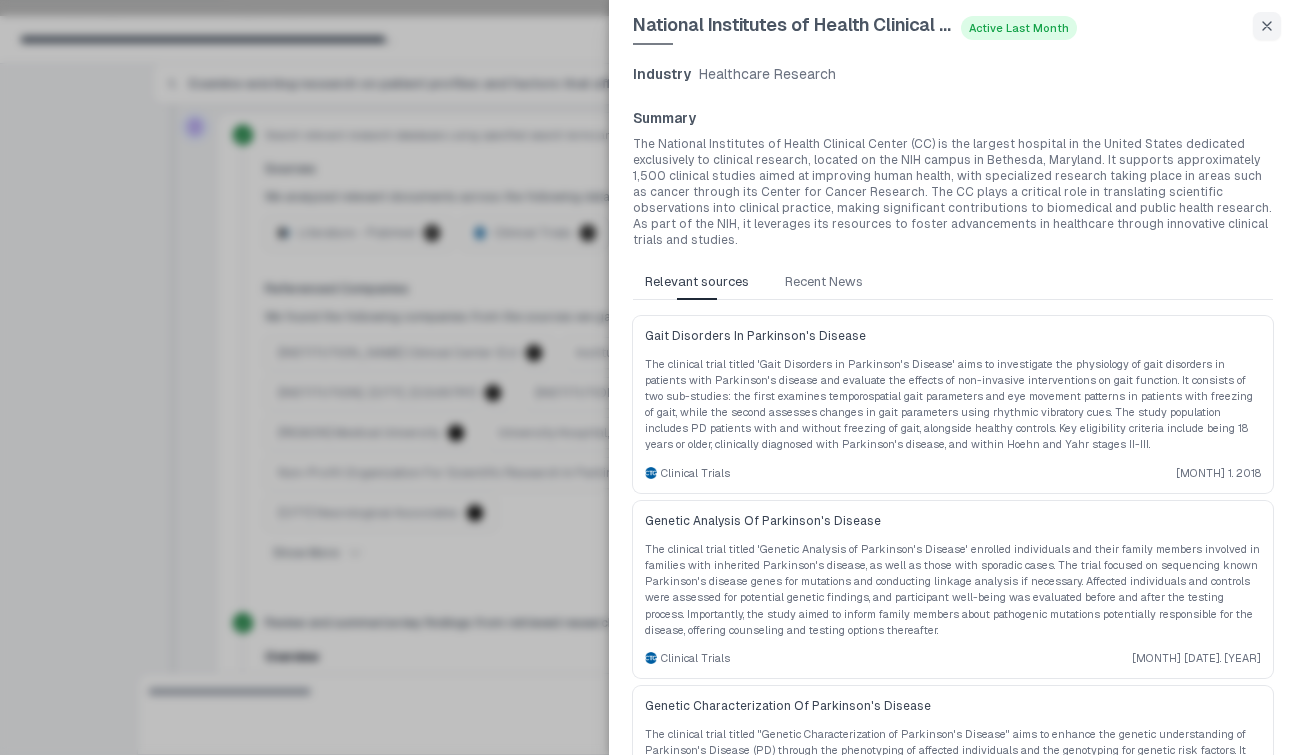 type 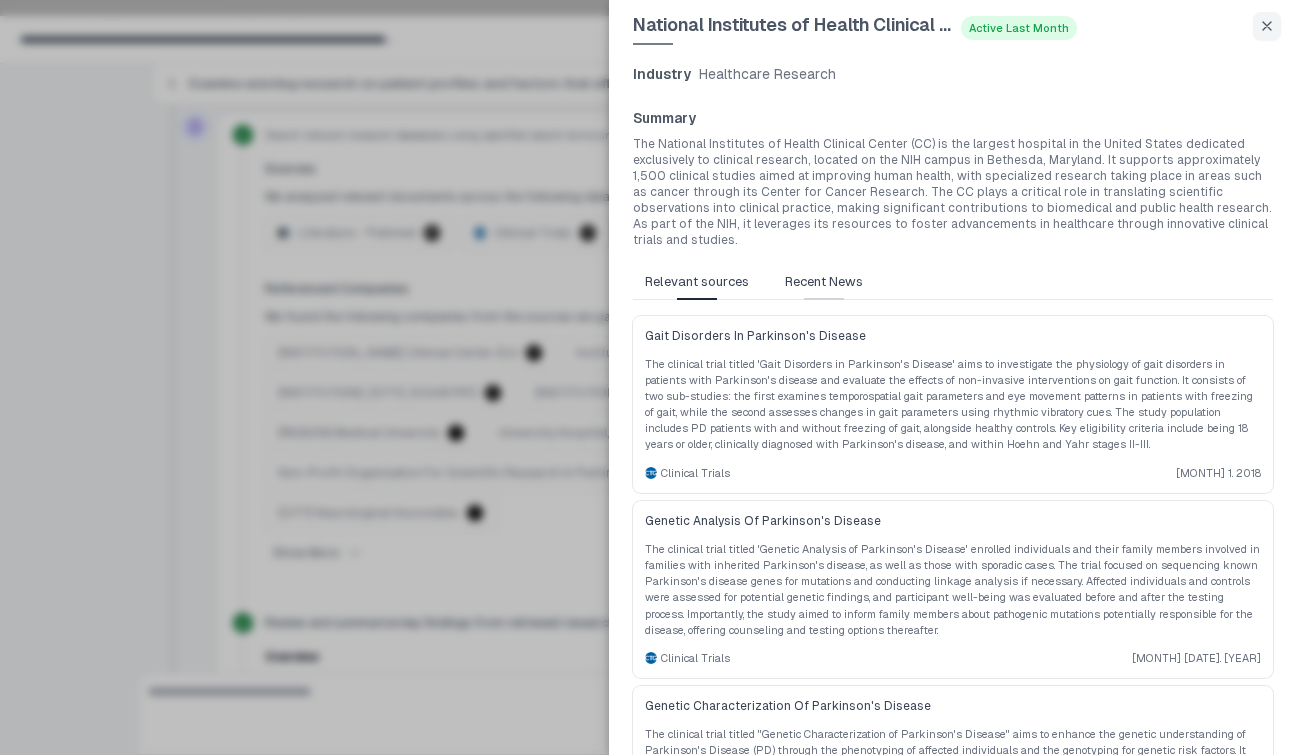 click on "Recent News" at bounding box center [824, 282] 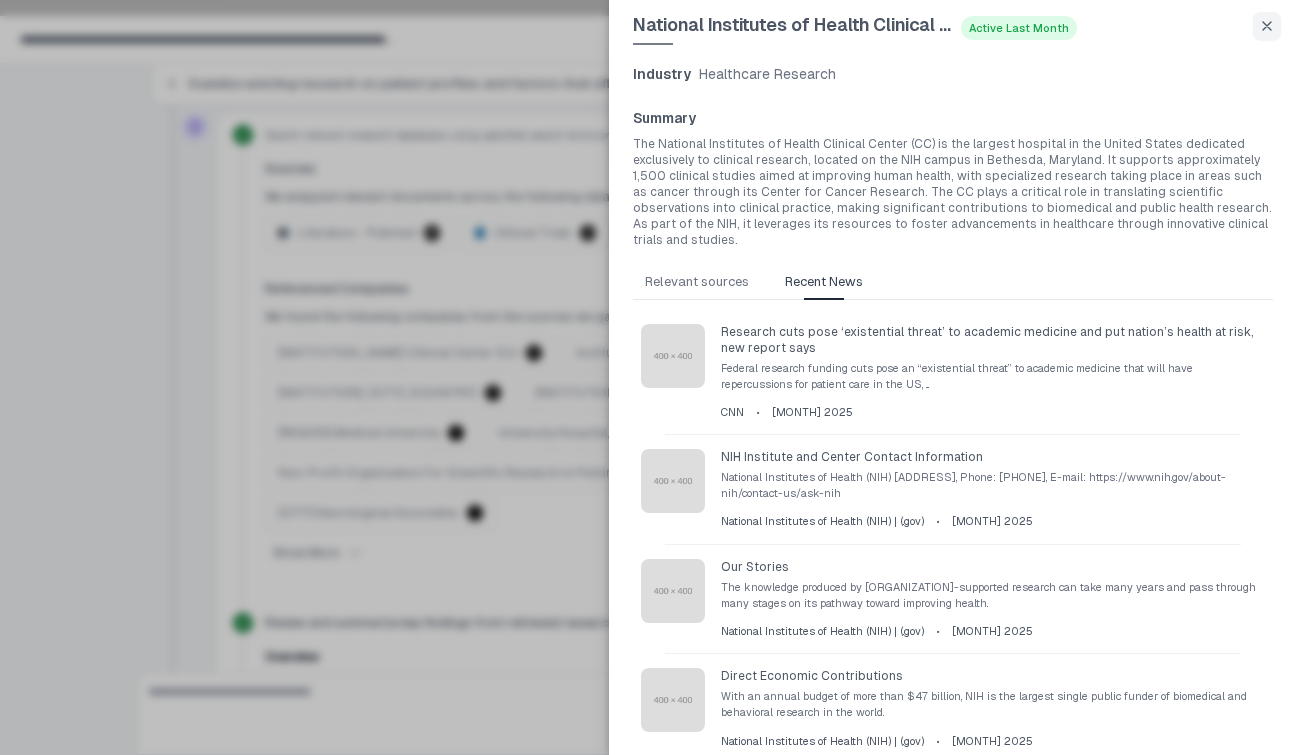 click at bounding box center [648, 377] 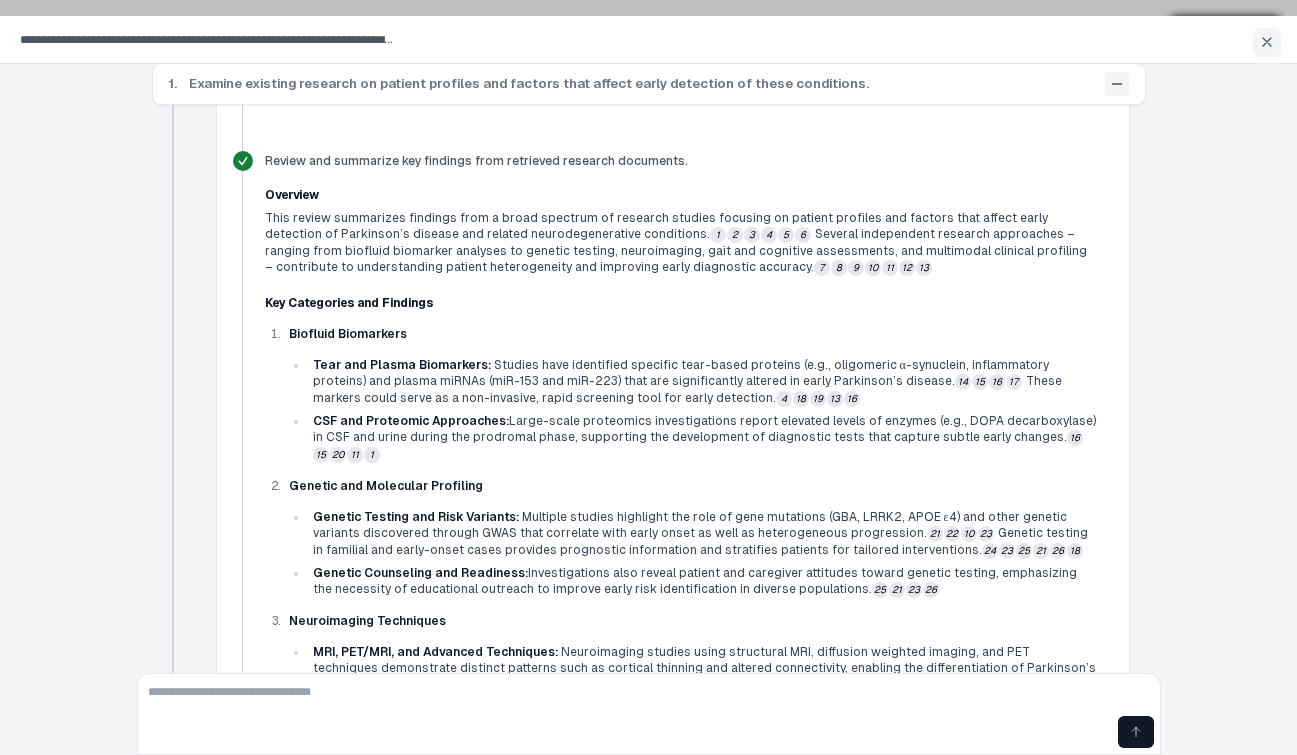 scroll, scrollTop: 1138, scrollLeft: 0, axis: vertical 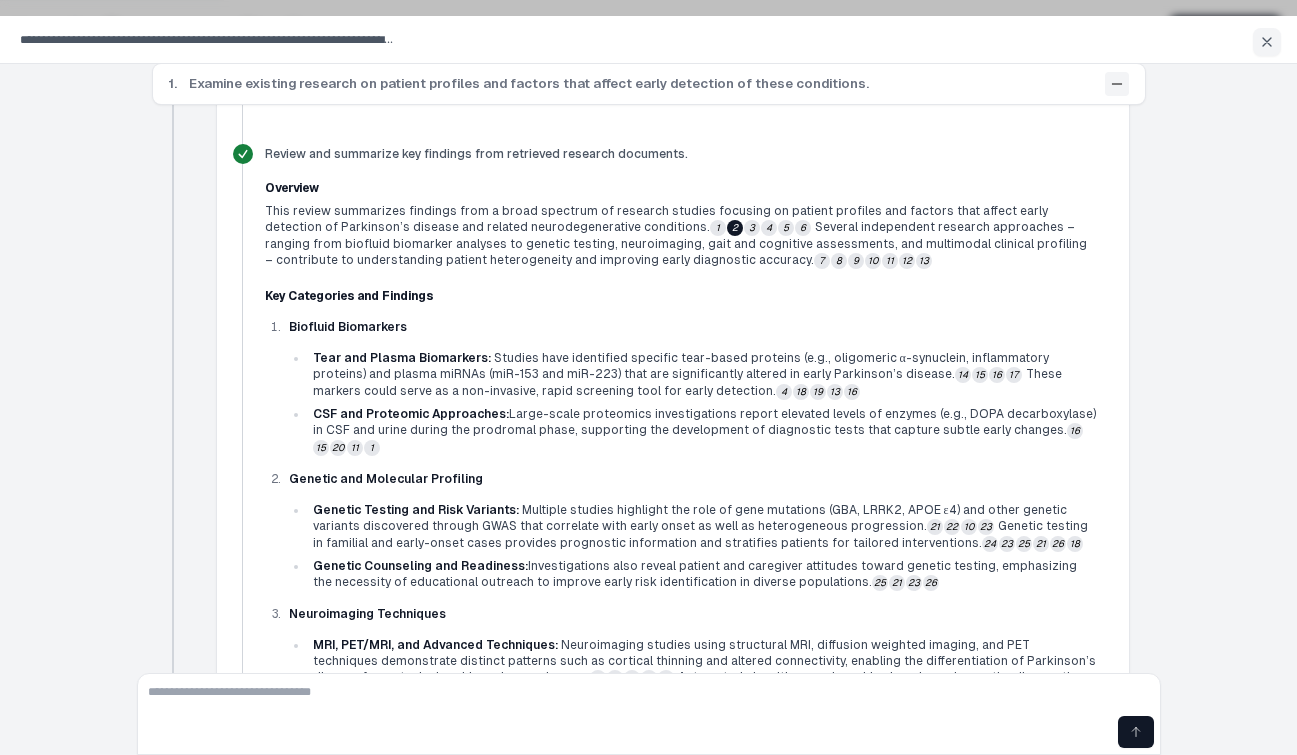 click on "2" 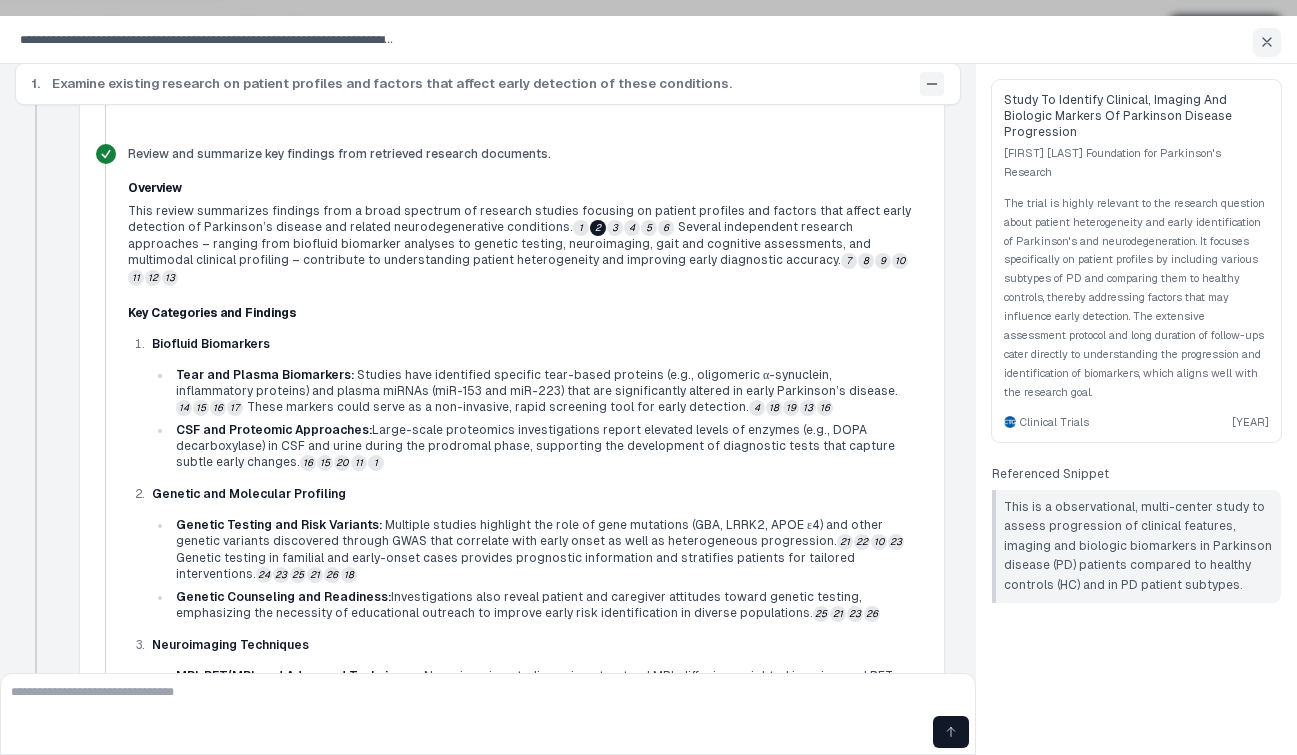 type 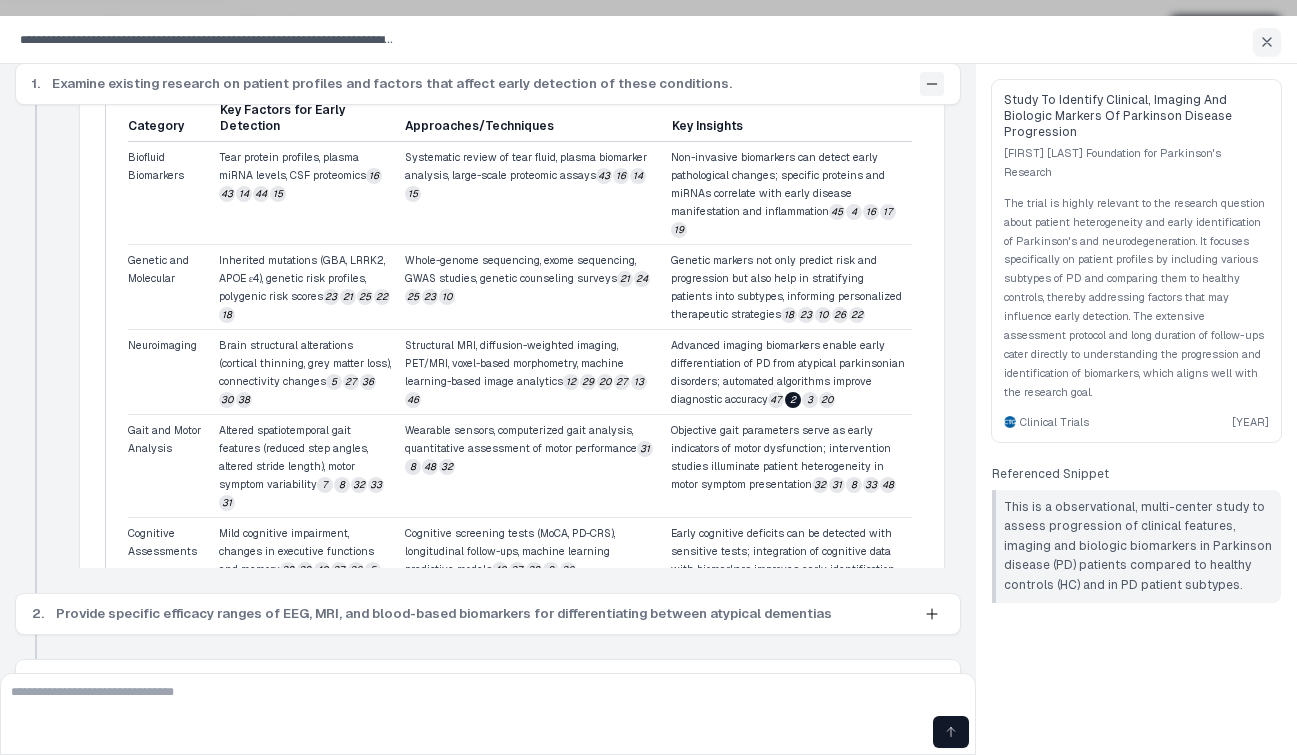 scroll, scrollTop: 2093, scrollLeft: 0, axis: vertical 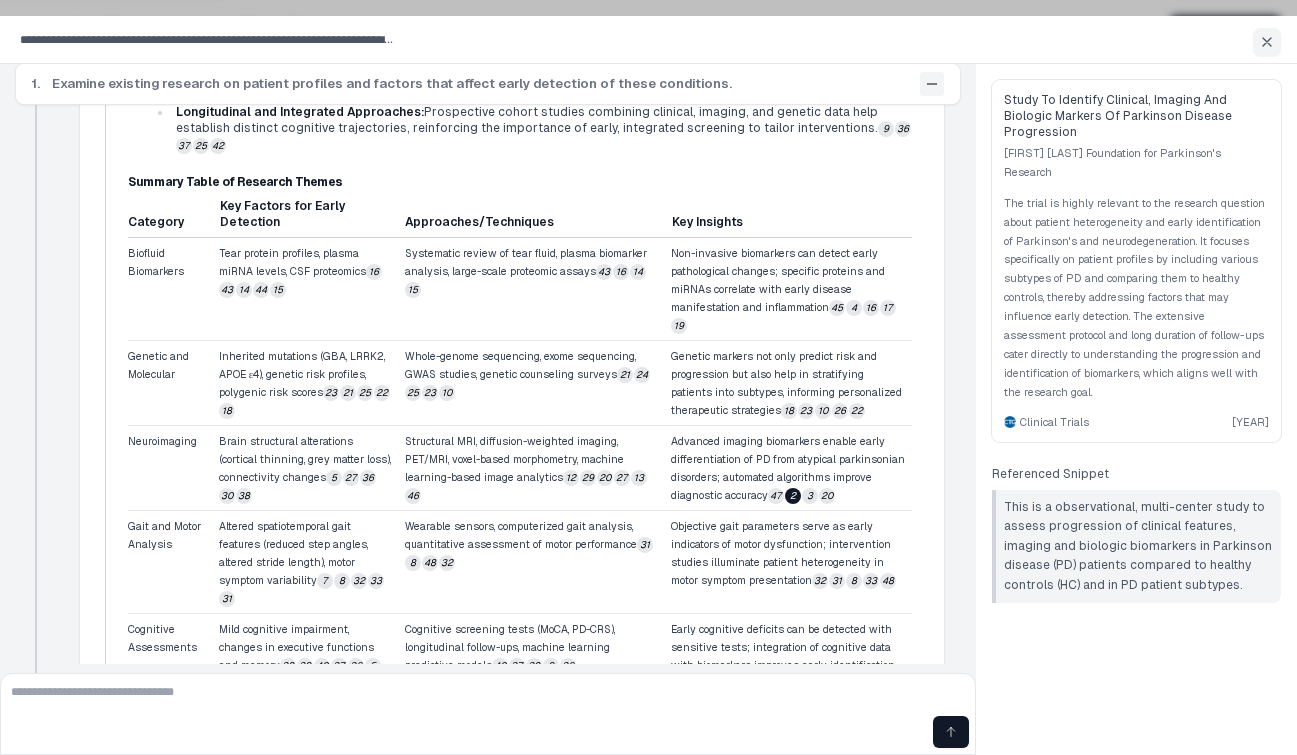 click on "2" 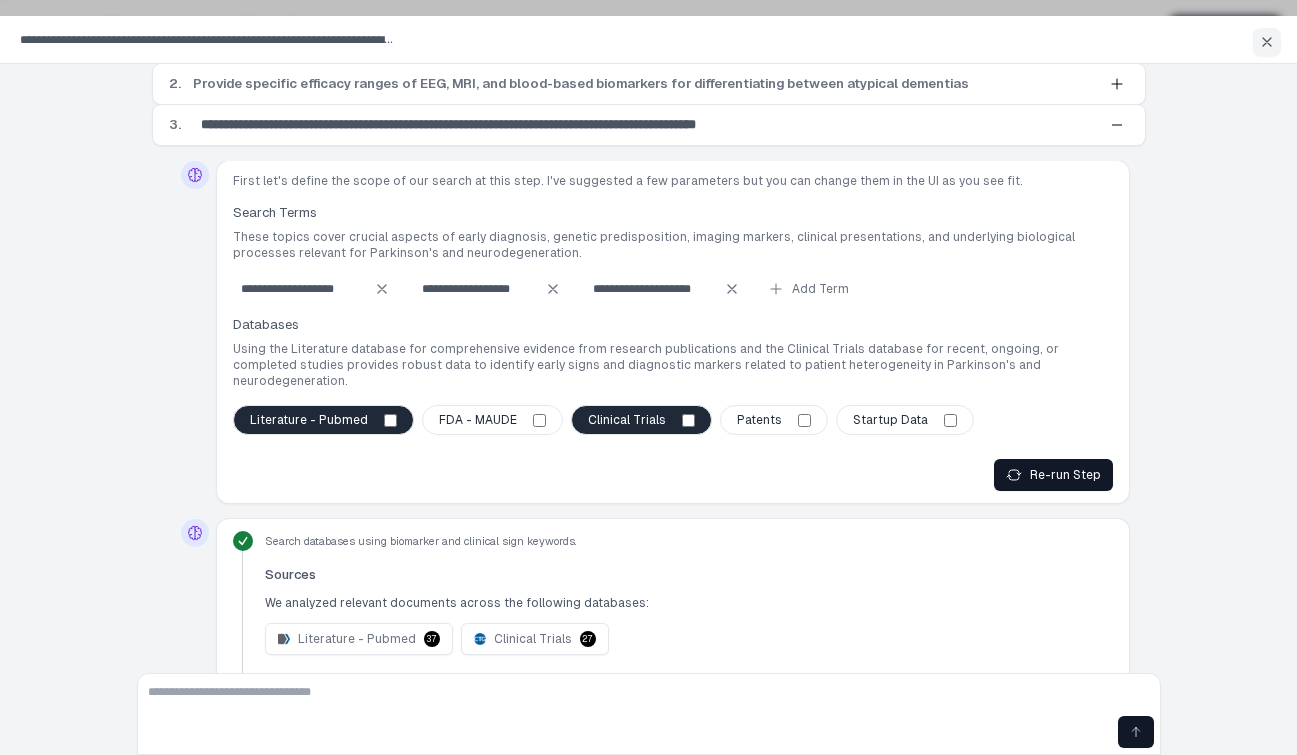 scroll, scrollTop: 2738, scrollLeft: 0, axis: vertical 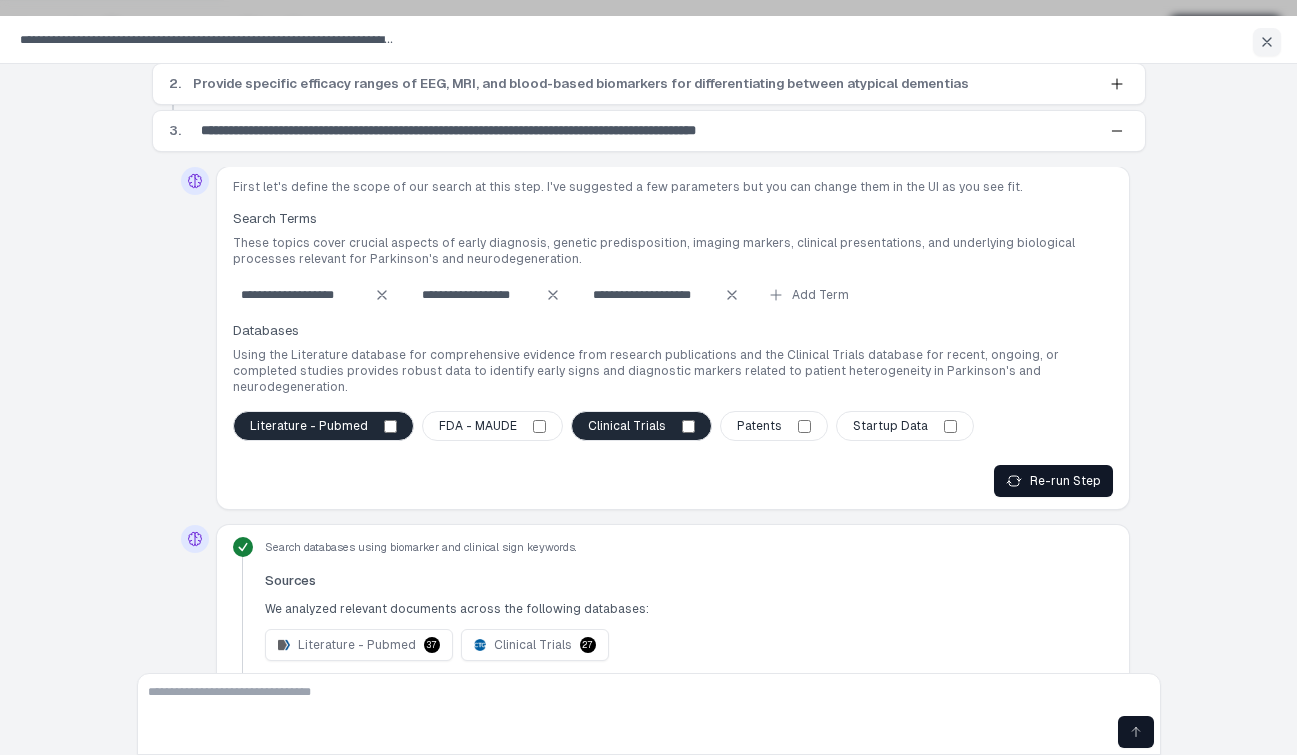 type 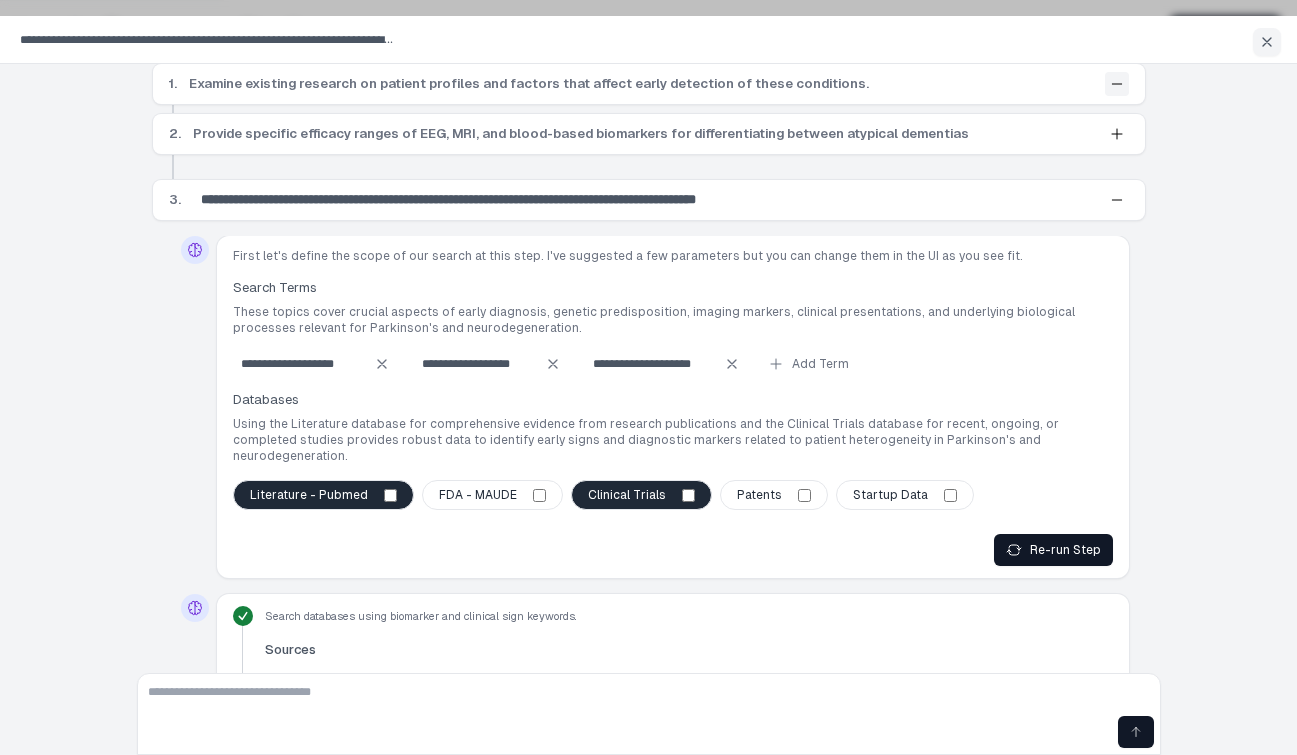 scroll, scrollTop: 2672, scrollLeft: 0, axis: vertical 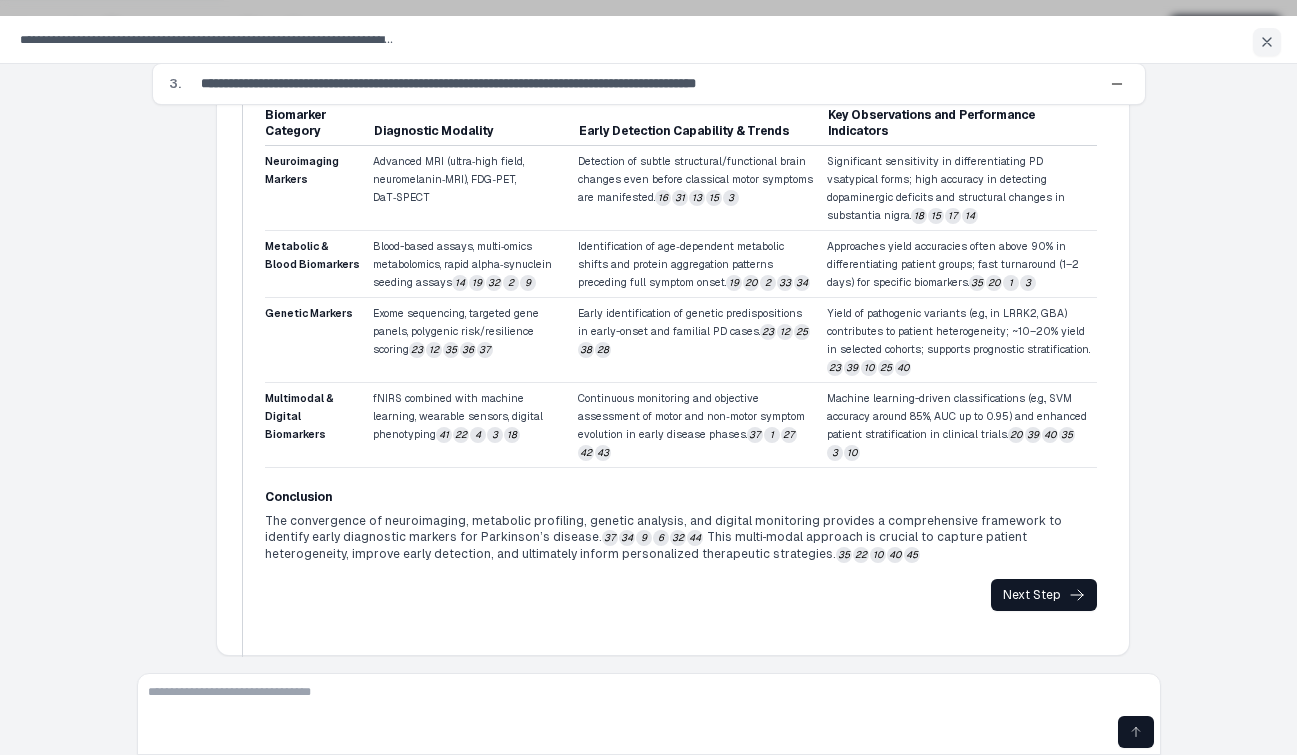 type 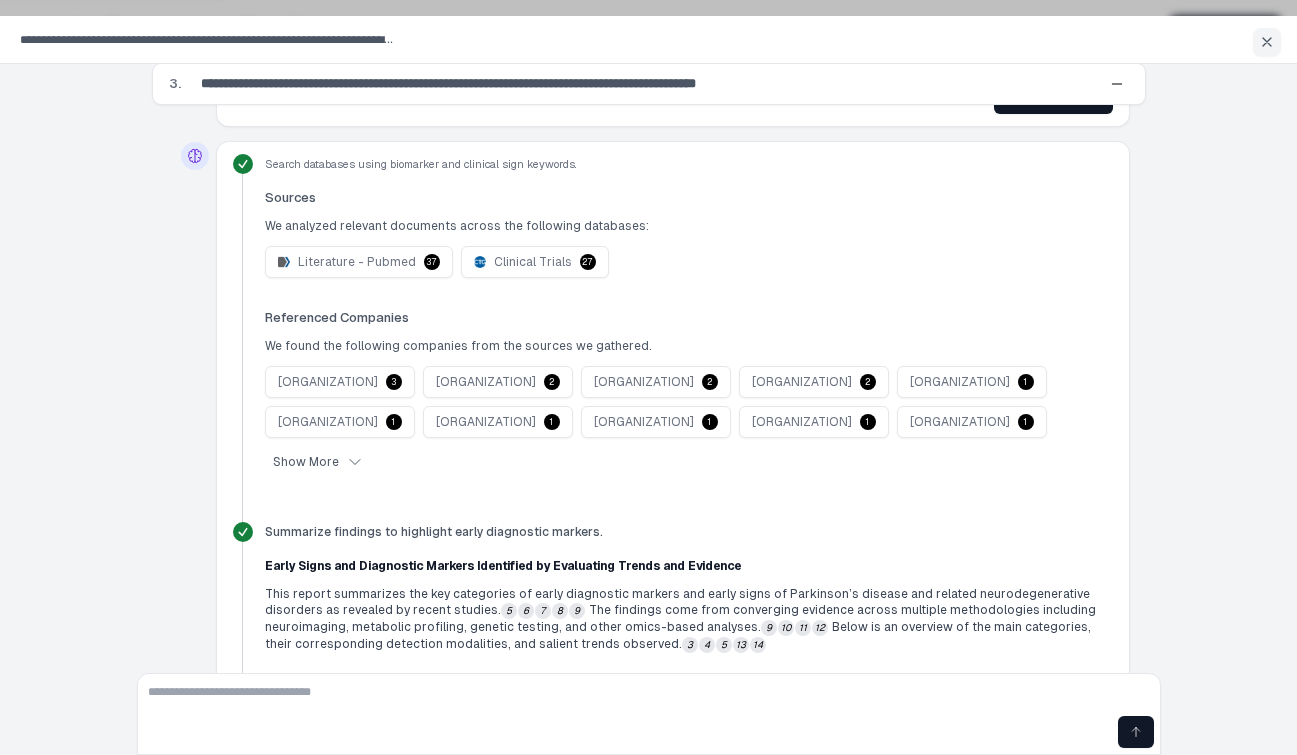 scroll, scrollTop: 551, scrollLeft: 0, axis: vertical 